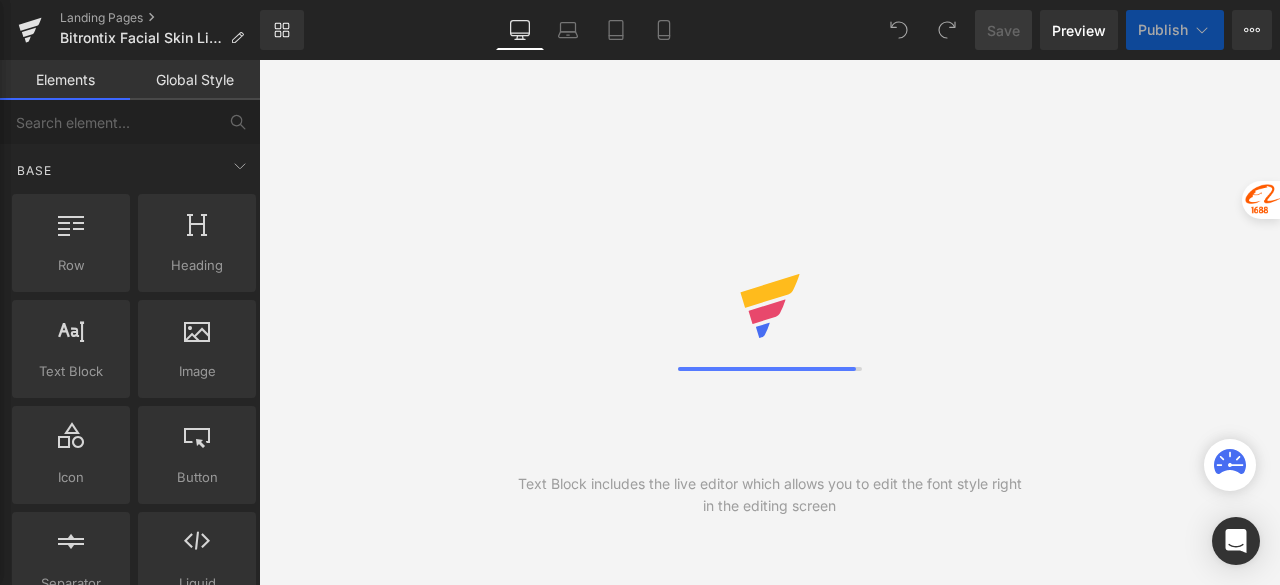 scroll, scrollTop: 0, scrollLeft: 0, axis: both 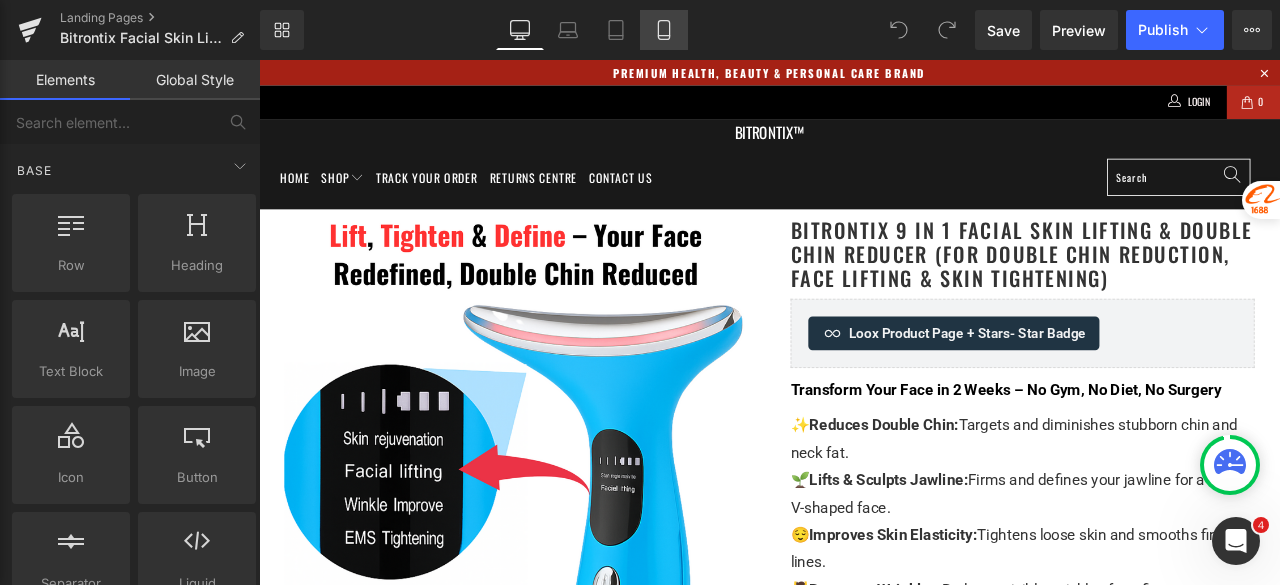 click 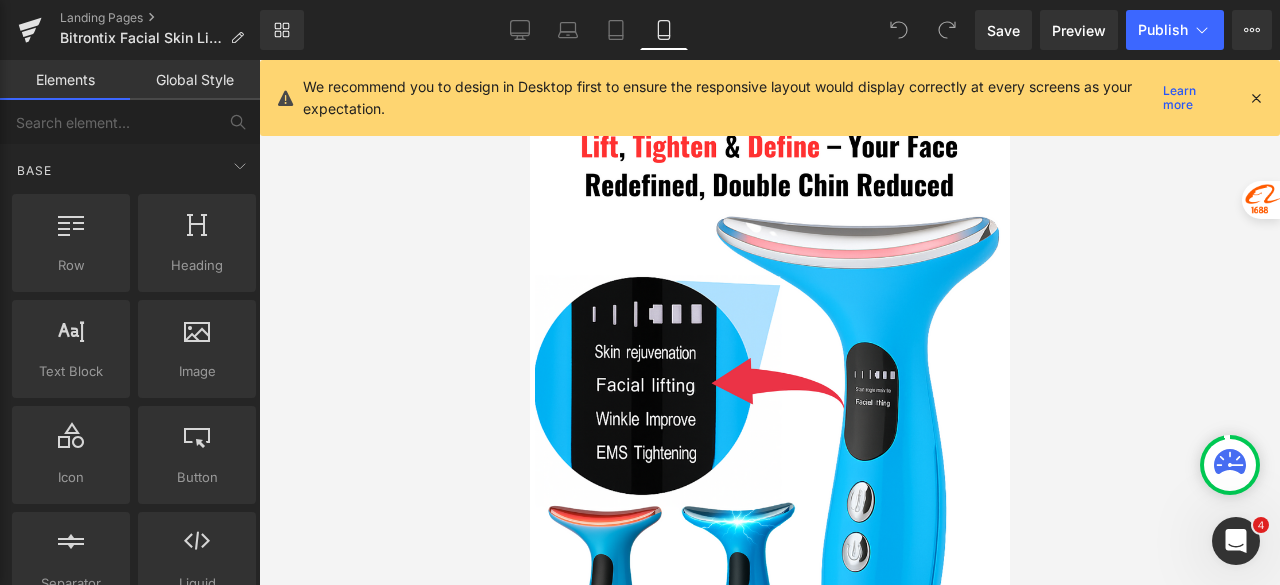 click at bounding box center [1256, 98] 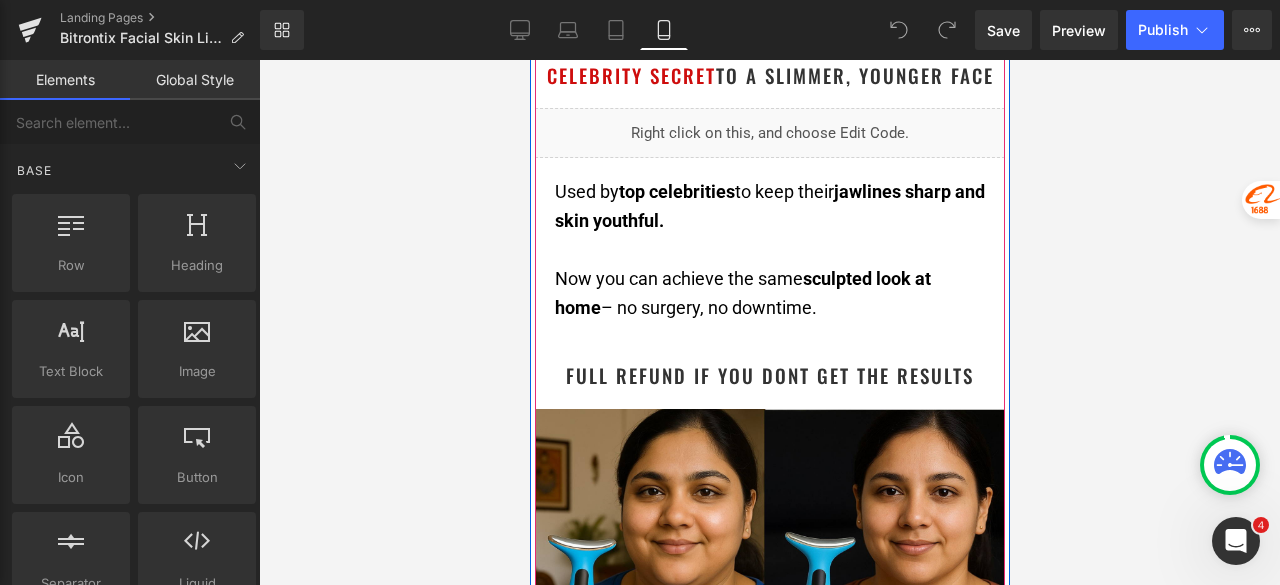 scroll, scrollTop: 2000, scrollLeft: 0, axis: vertical 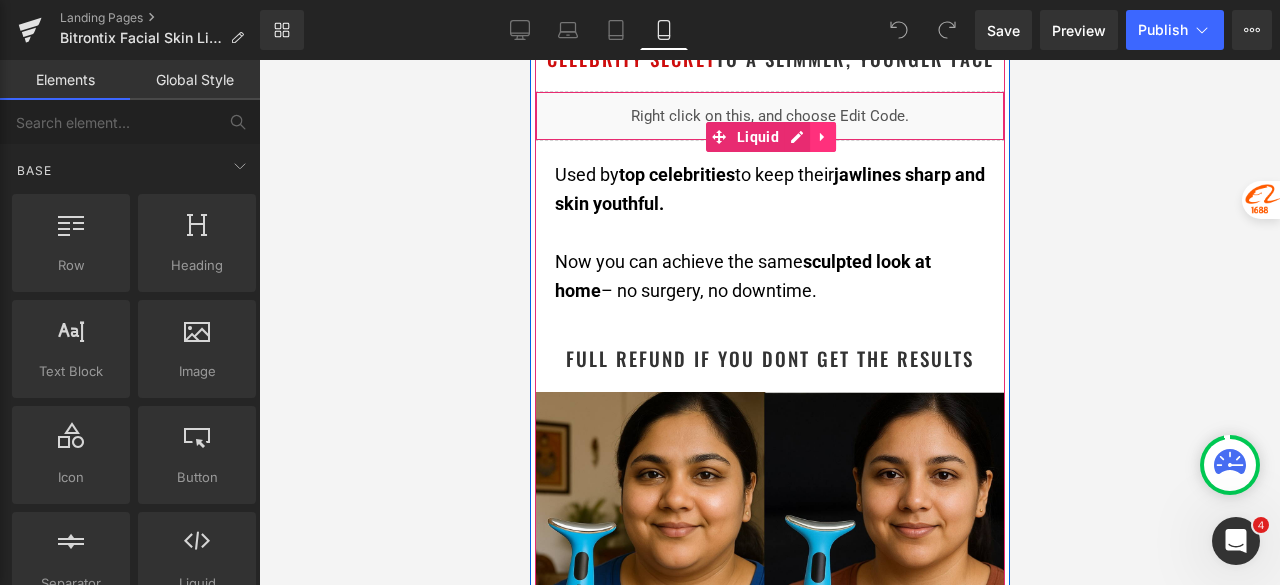 click 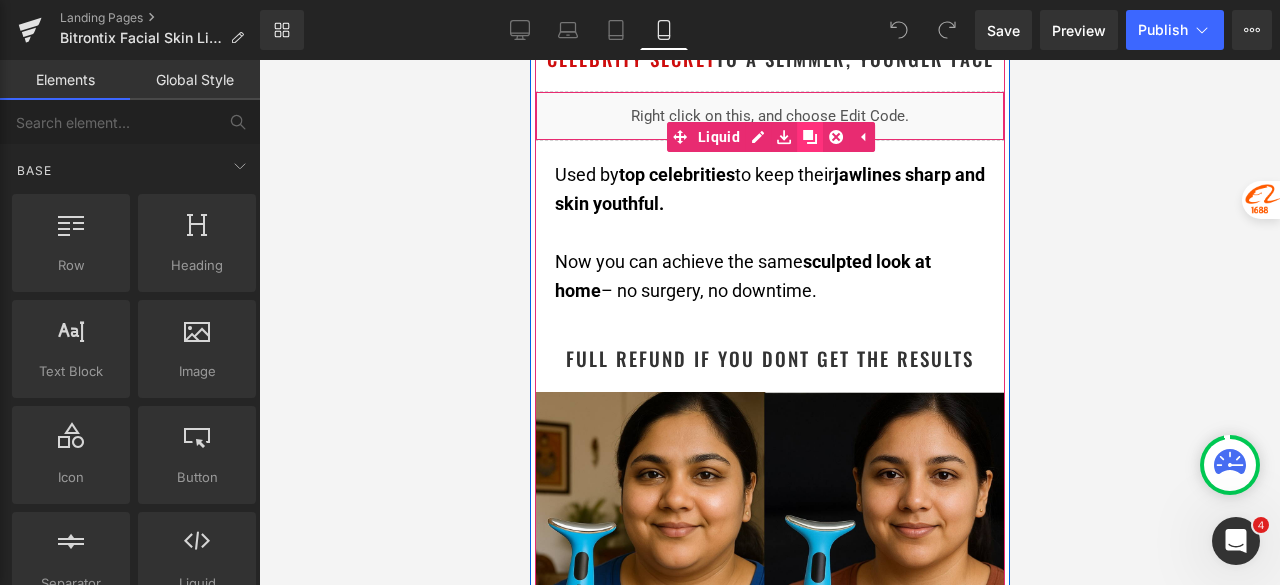 click 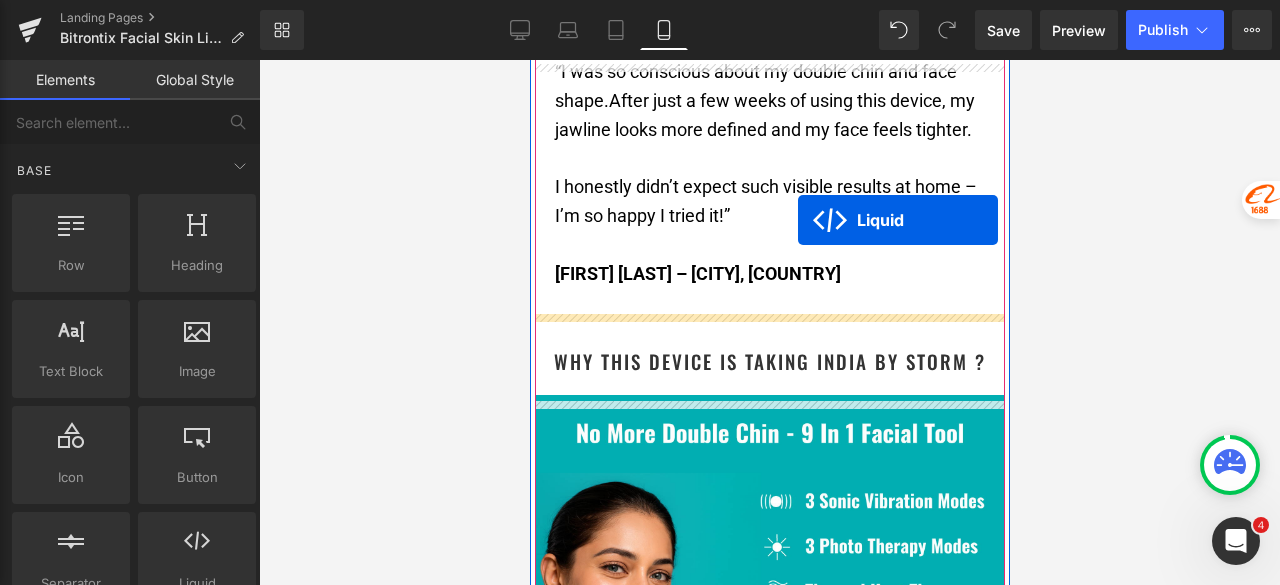 scroll, scrollTop: 2900, scrollLeft: 0, axis: vertical 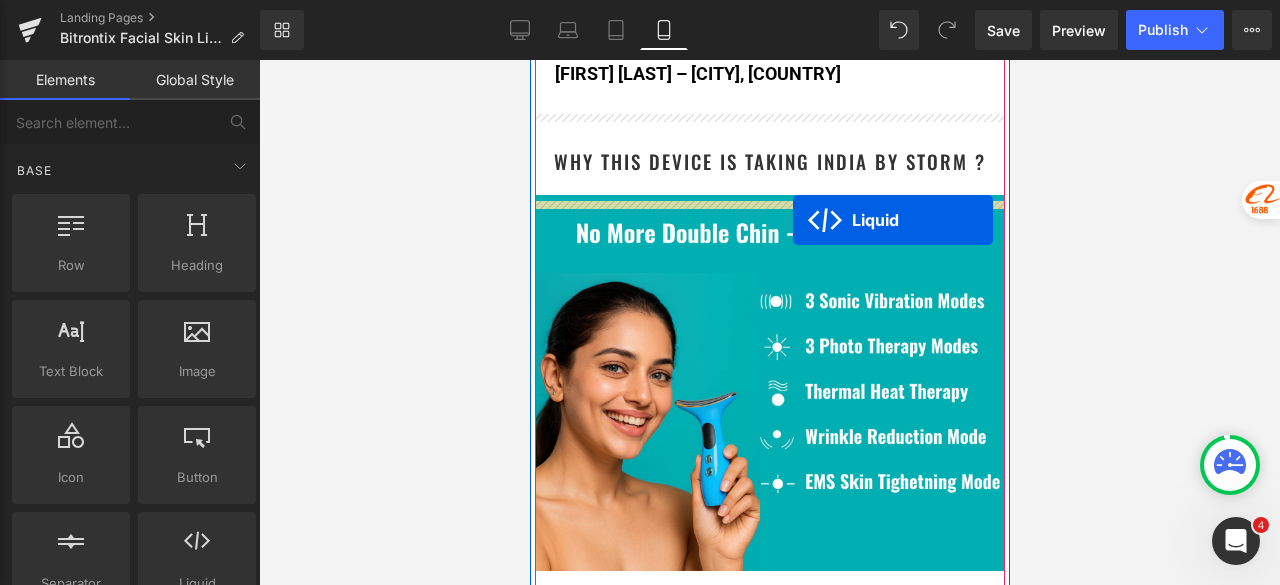 drag, startPoint x: 744, startPoint y: 231, endPoint x: 792, endPoint y: 220, distance: 49.24429 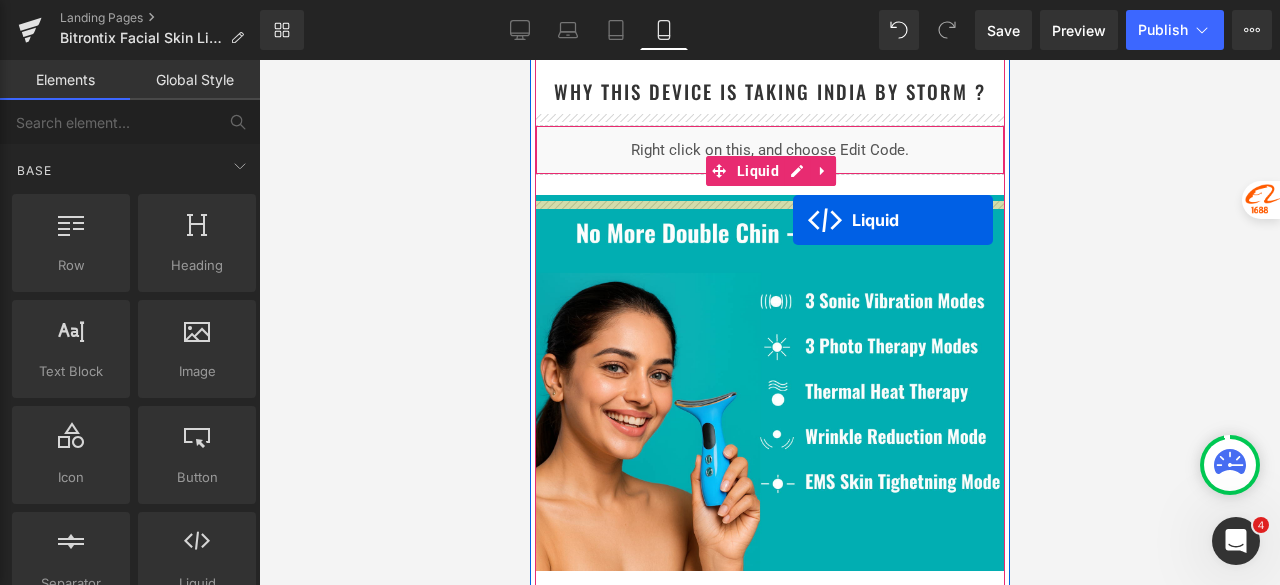 scroll, scrollTop: 2930, scrollLeft: 0, axis: vertical 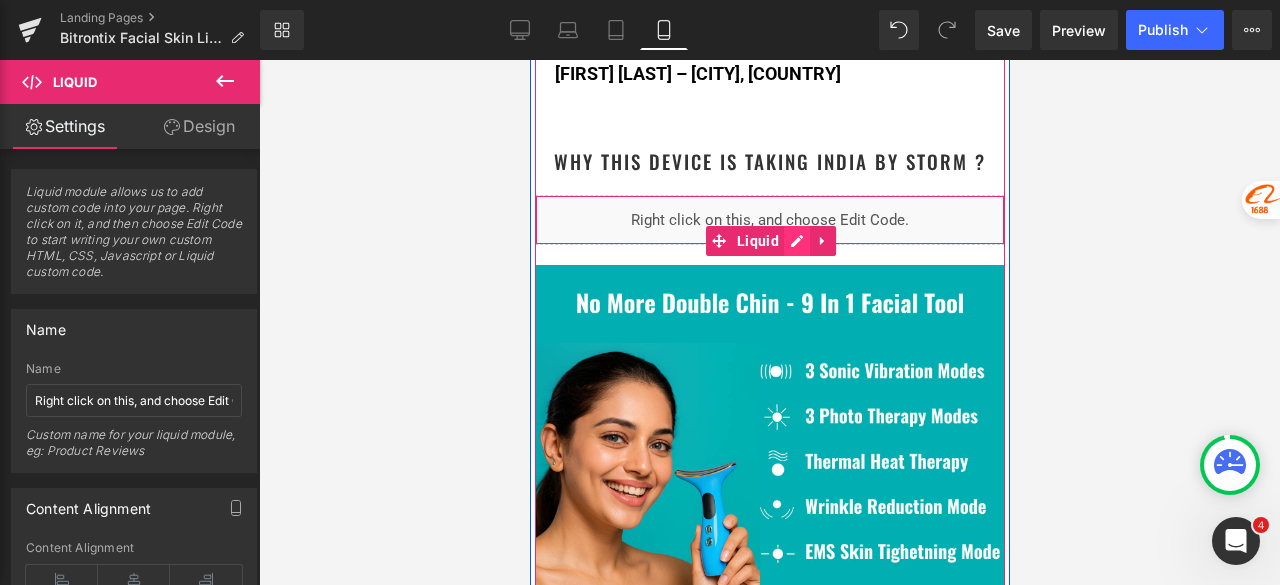 click on "Liquid" at bounding box center [769, 220] 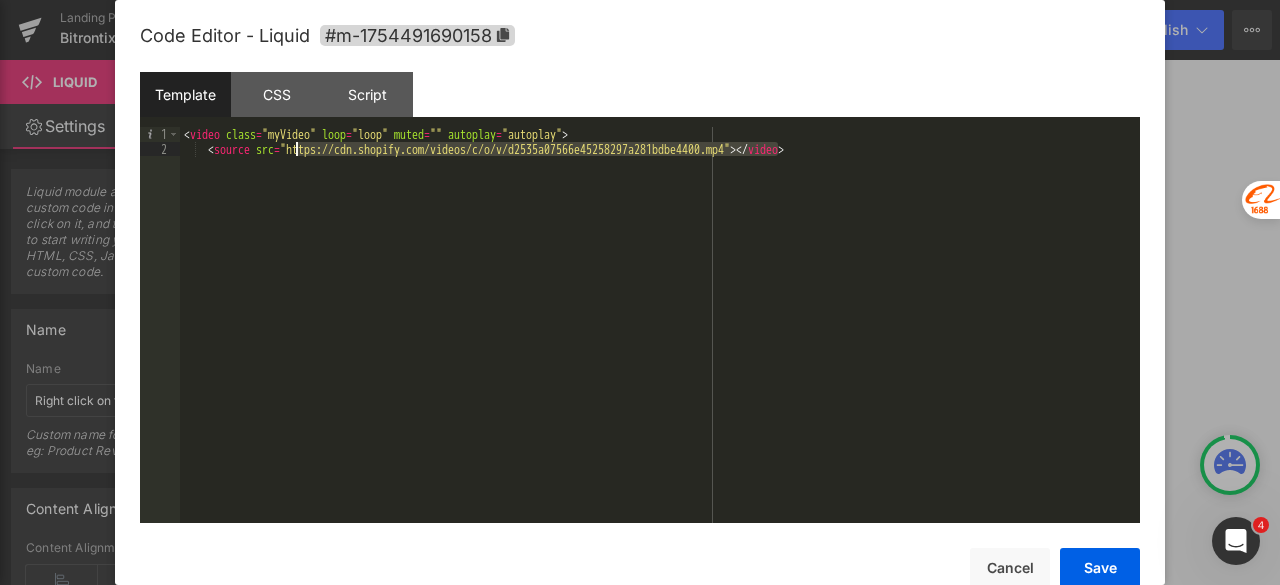 drag, startPoint x: 779, startPoint y: 150, endPoint x: 298, endPoint y: 143, distance: 481.05093 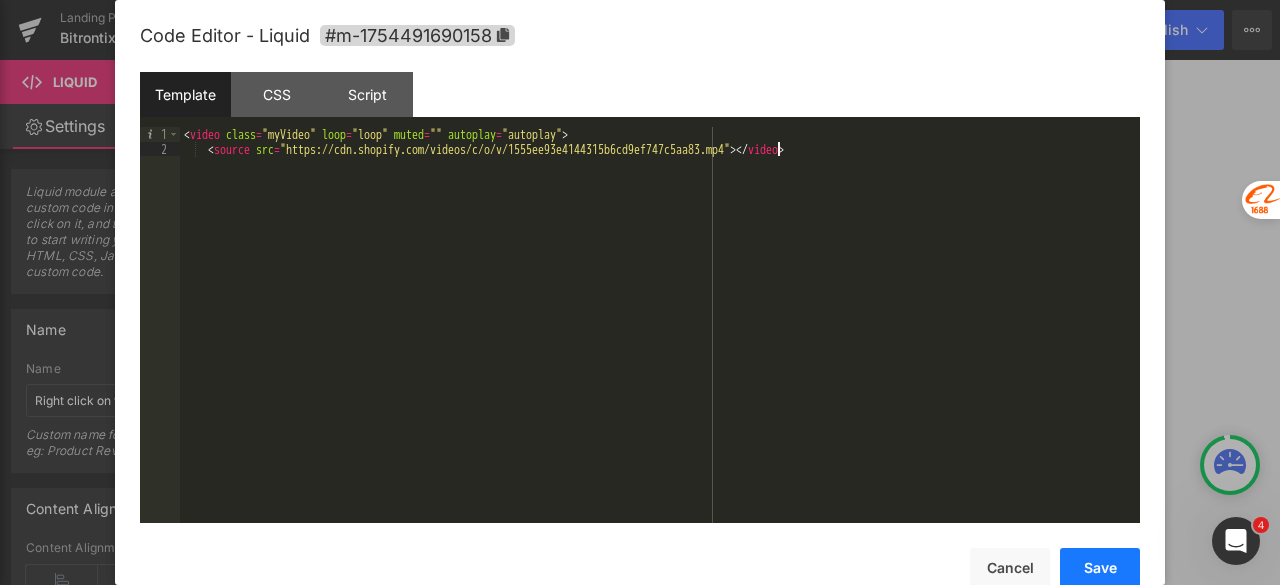click on "Save" at bounding box center [1100, 568] 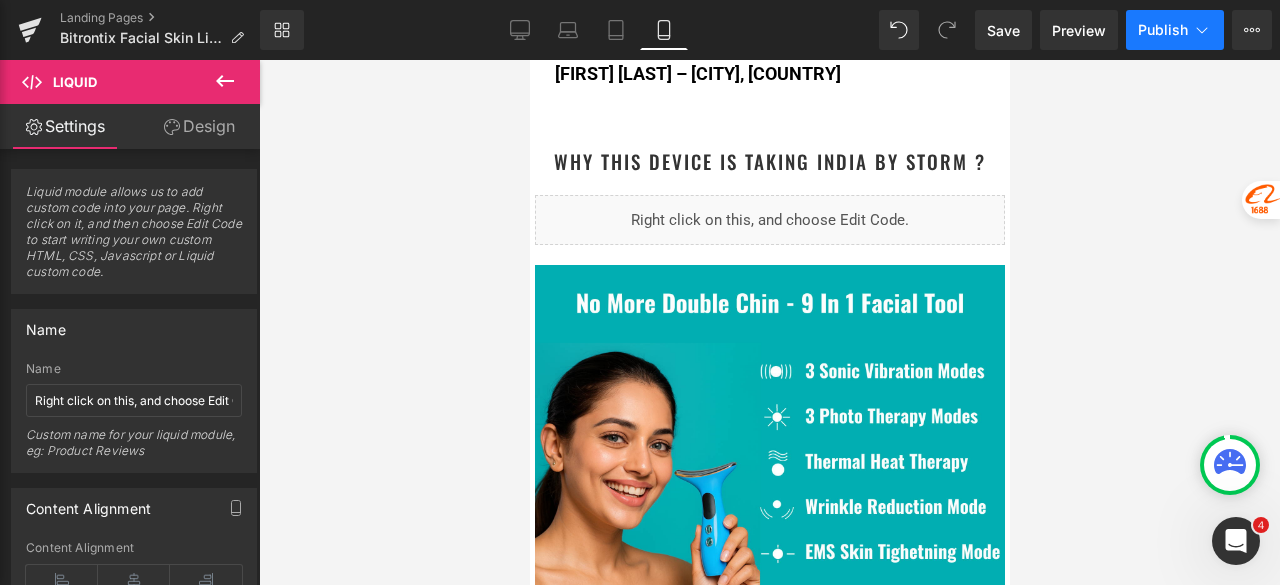 click on "Publish" at bounding box center [1175, 30] 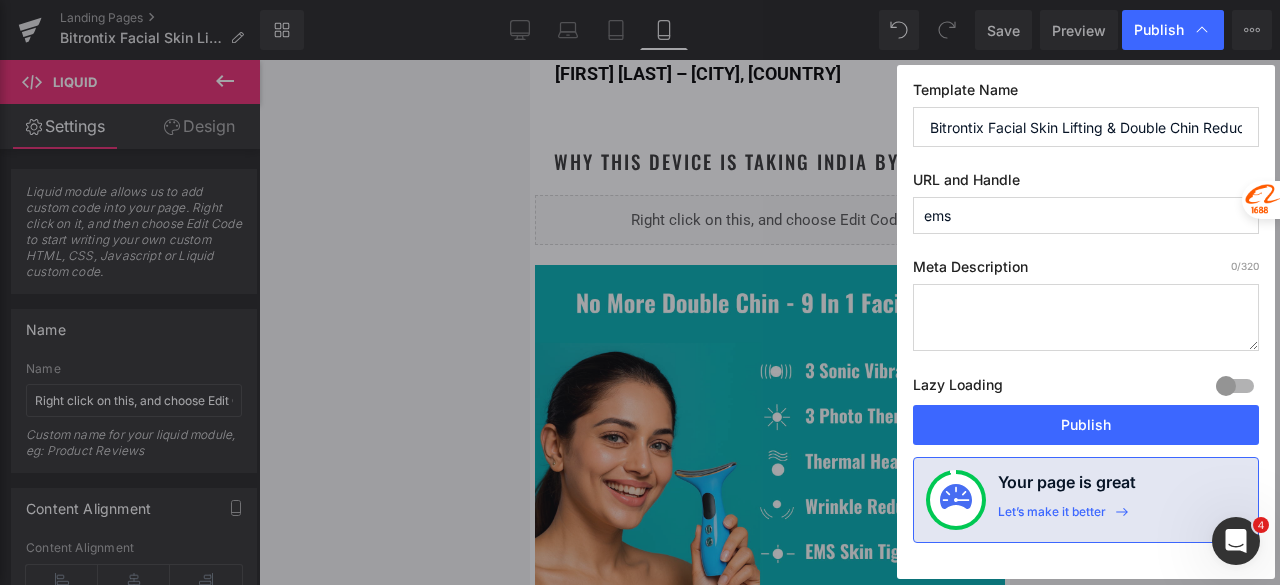 click on "Publish" at bounding box center [1086, 425] 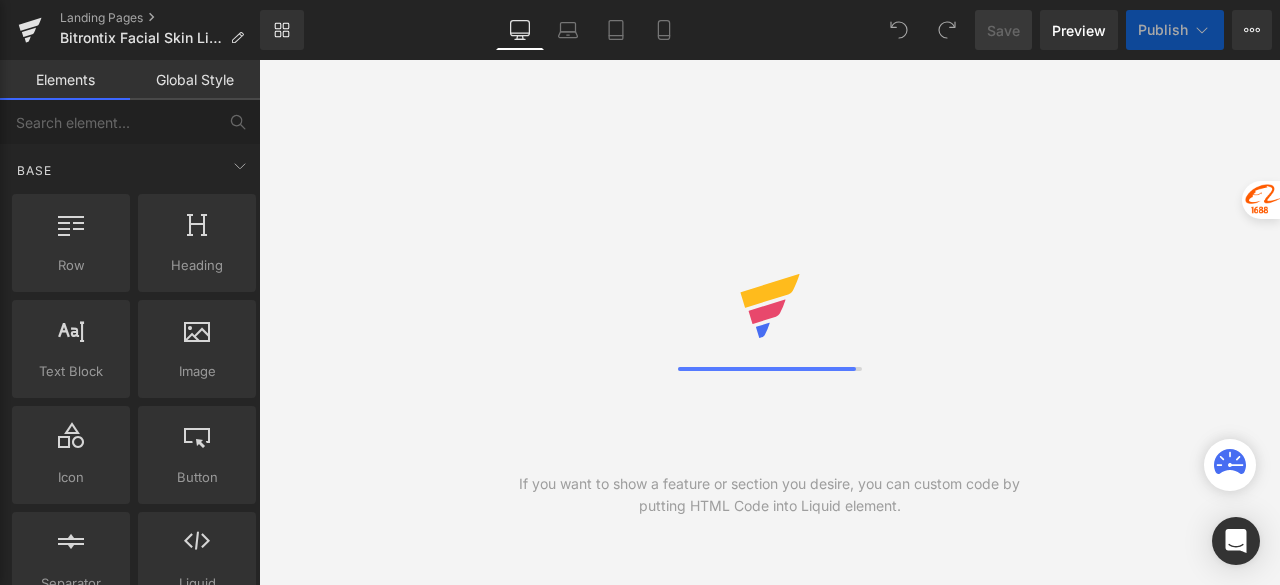 scroll, scrollTop: 0, scrollLeft: 0, axis: both 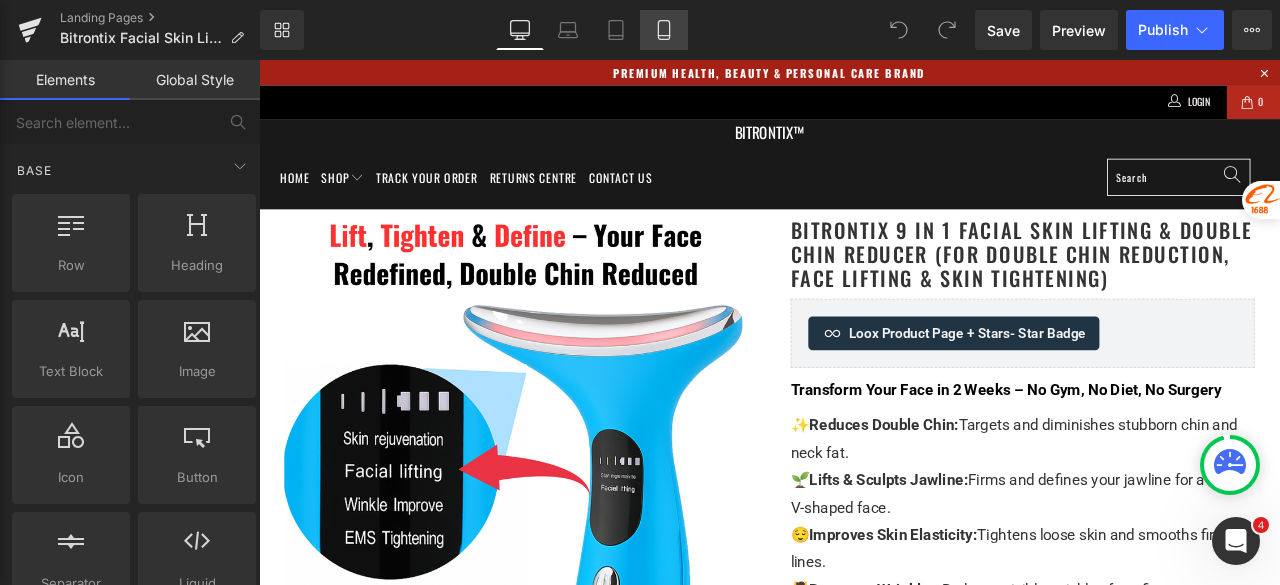 click 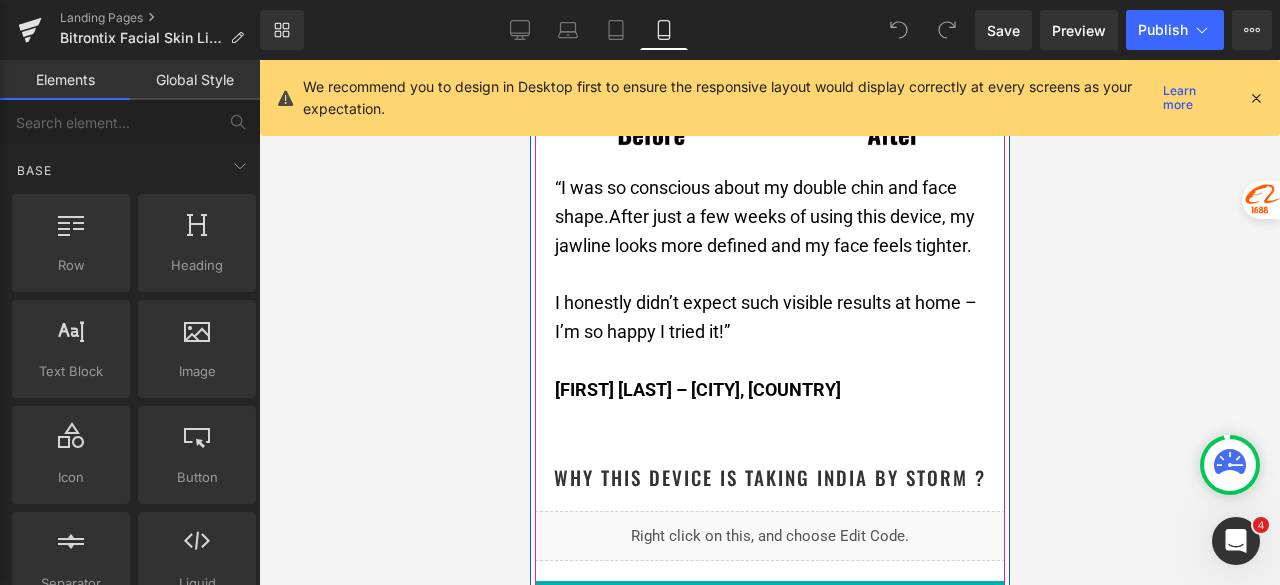 scroll, scrollTop: 2700, scrollLeft: 0, axis: vertical 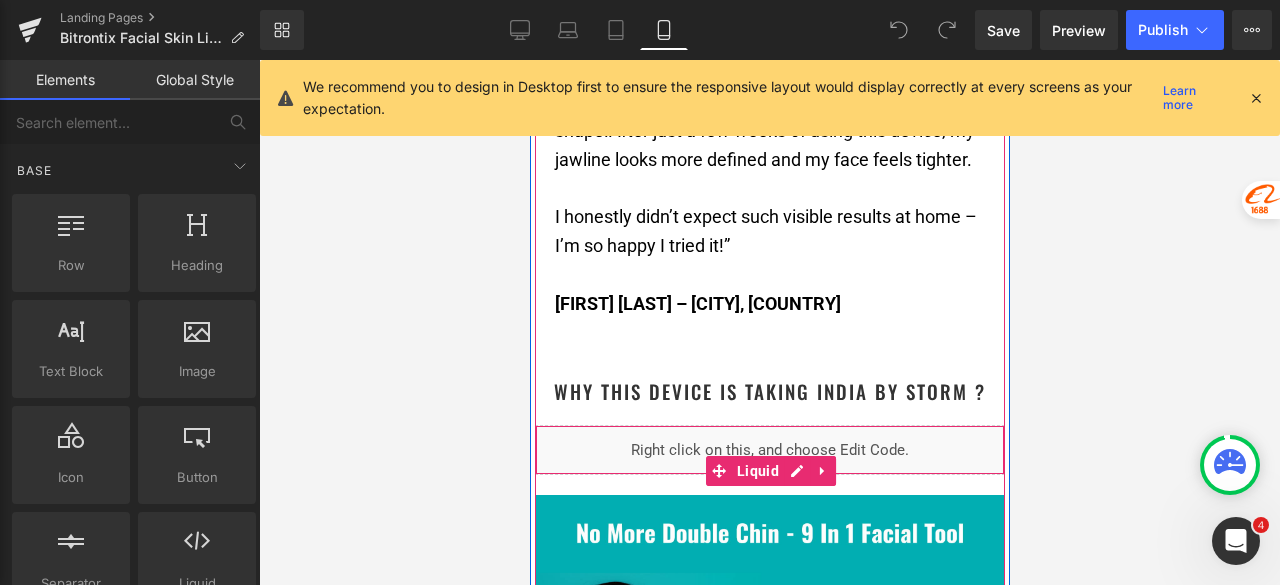 click on "Liquid" at bounding box center (769, 450) 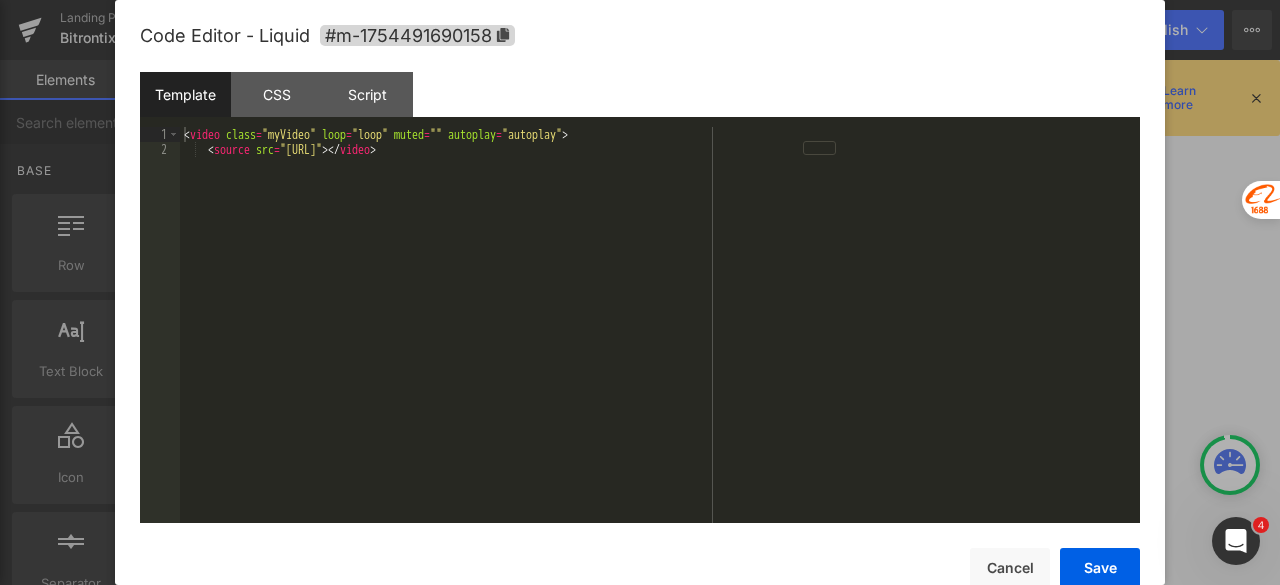 click on "< video   class = "myVideo"   loop = "loop"   muted = ""   autoplay = "autoplay" >       < source   src = "https://cdn.shopify.com/videos/c/o/v/1555ee93e4144315b6cd9ef747c5aa83.mp4" > </ video >" at bounding box center [660, 339] 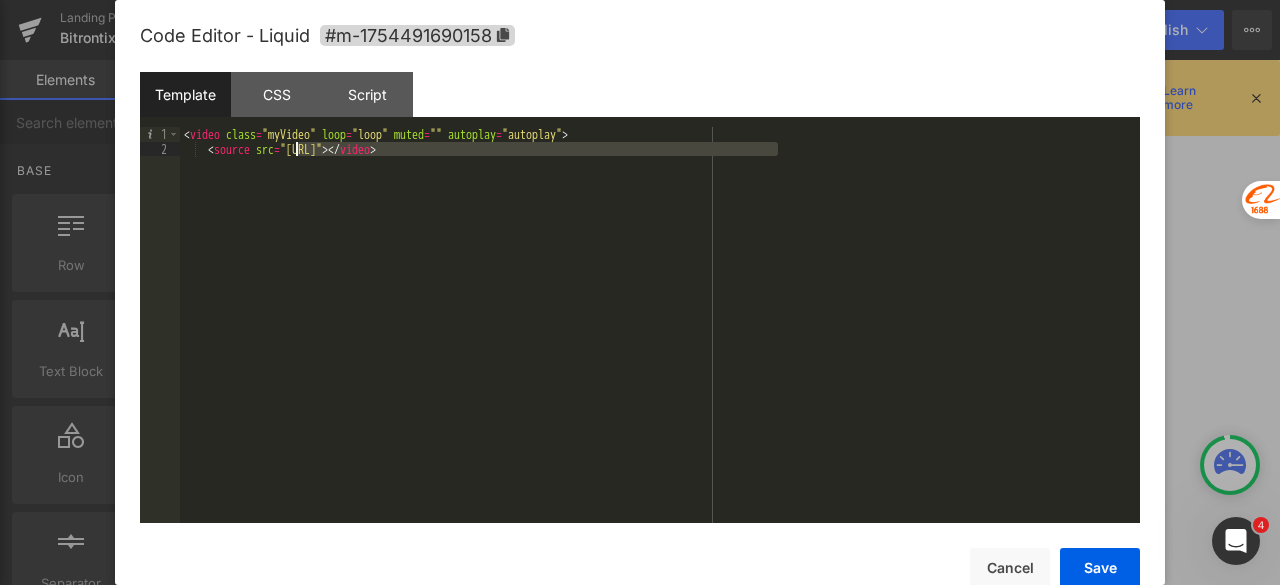 drag, startPoint x: 779, startPoint y: 151, endPoint x: 298, endPoint y: 147, distance: 481.01663 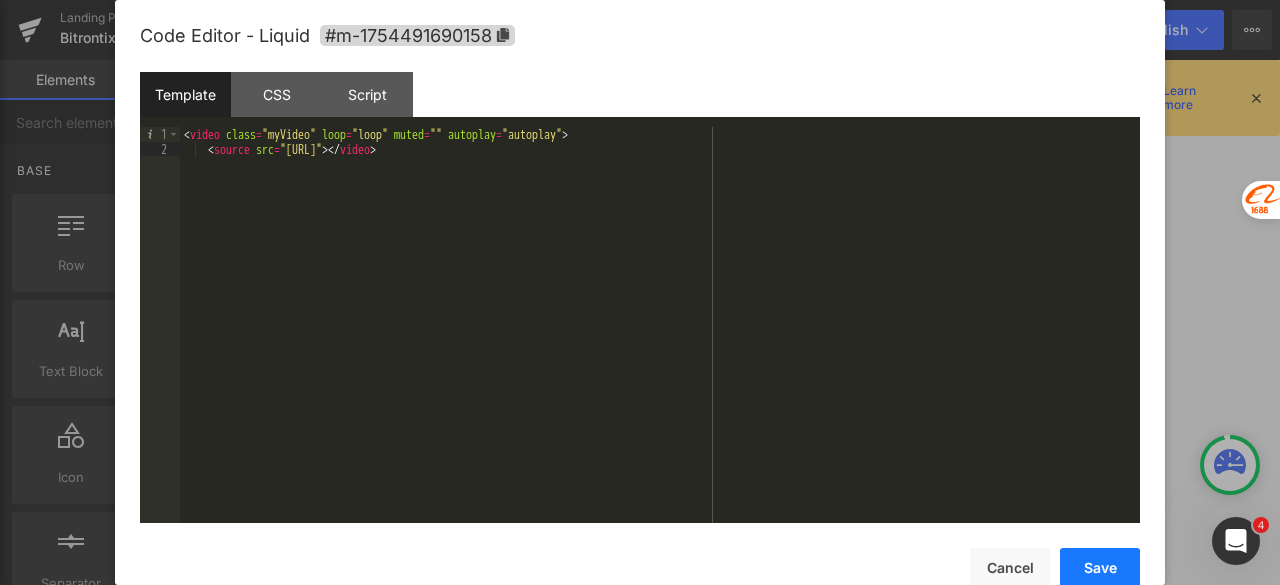 click on "Save" at bounding box center [1100, 568] 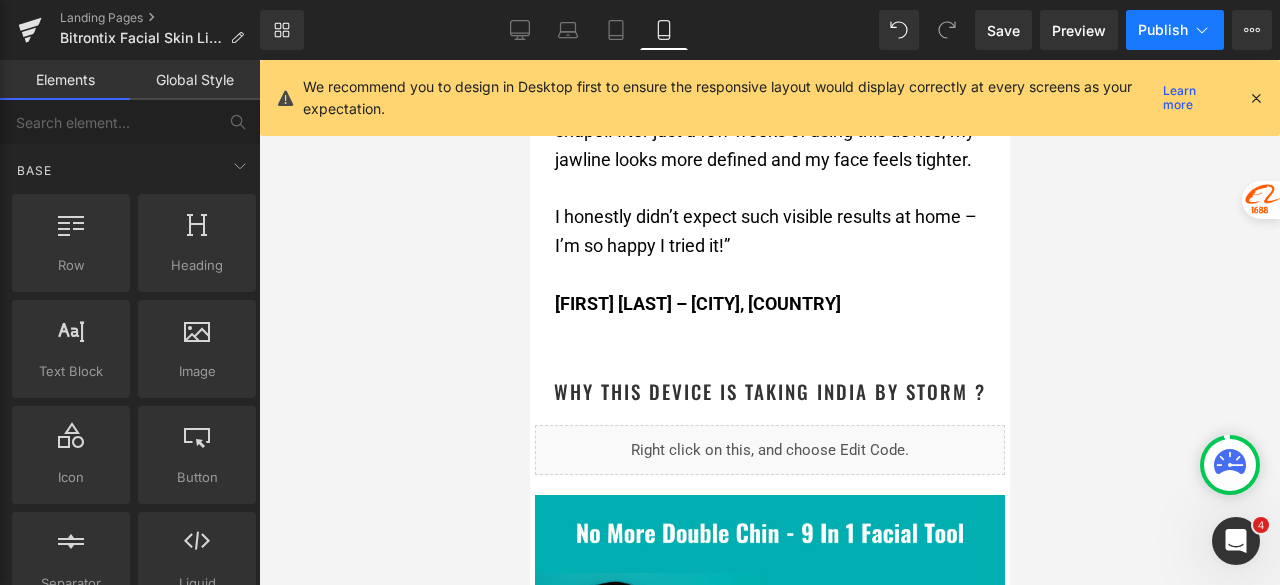 click on "Publish" at bounding box center [1175, 30] 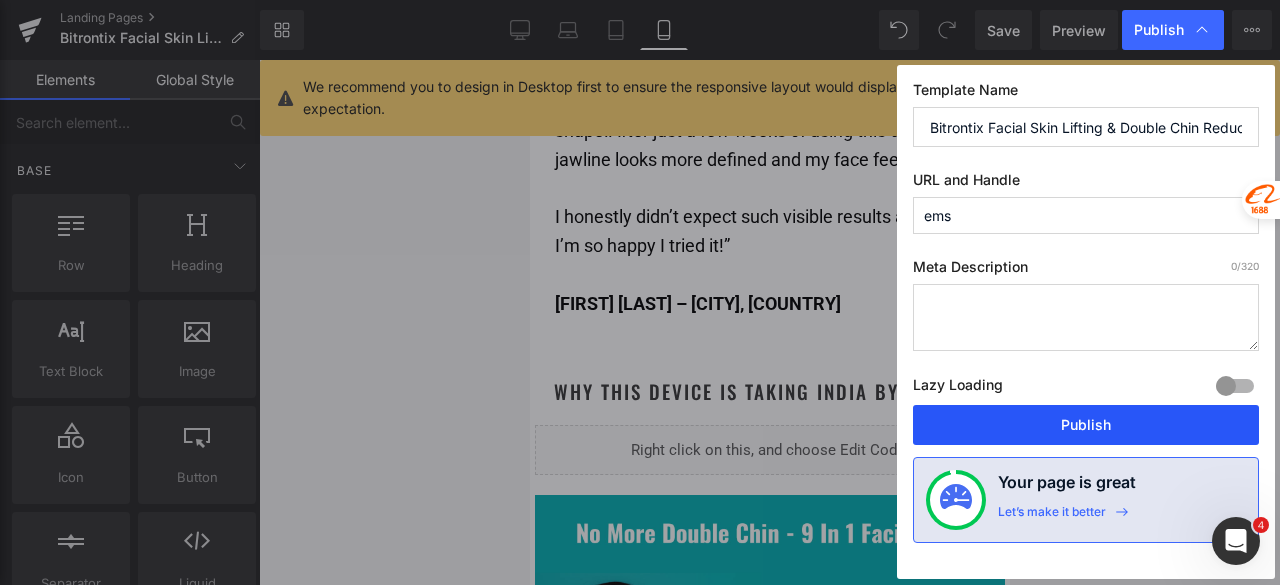 click on "Publish" at bounding box center (1086, 425) 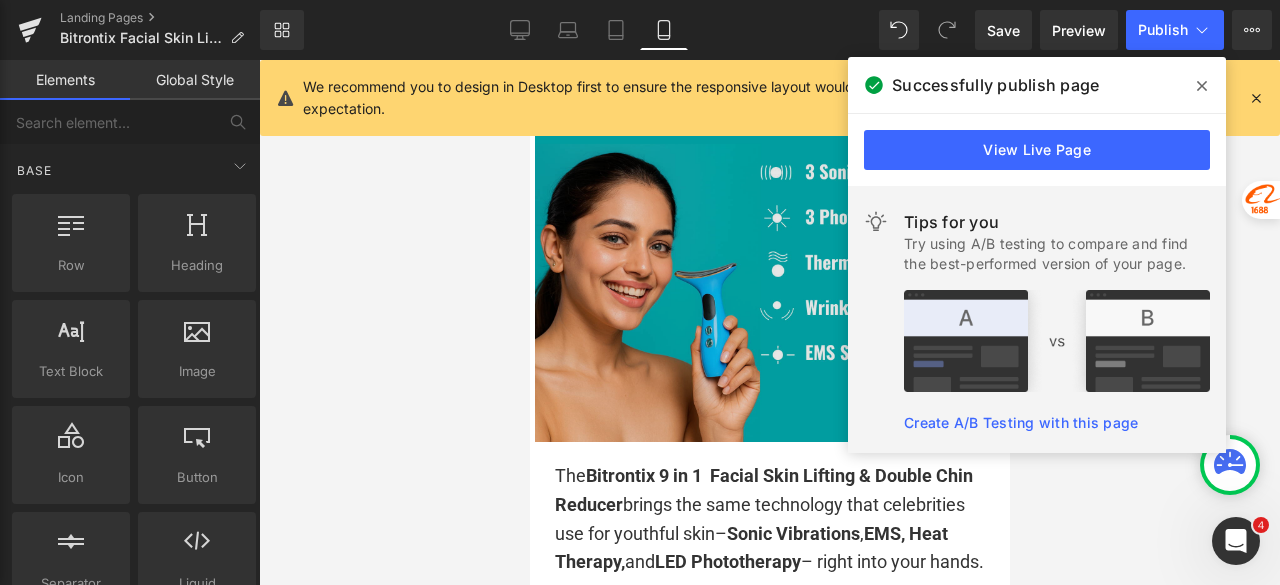 scroll, scrollTop: 3100, scrollLeft: 0, axis: vertical 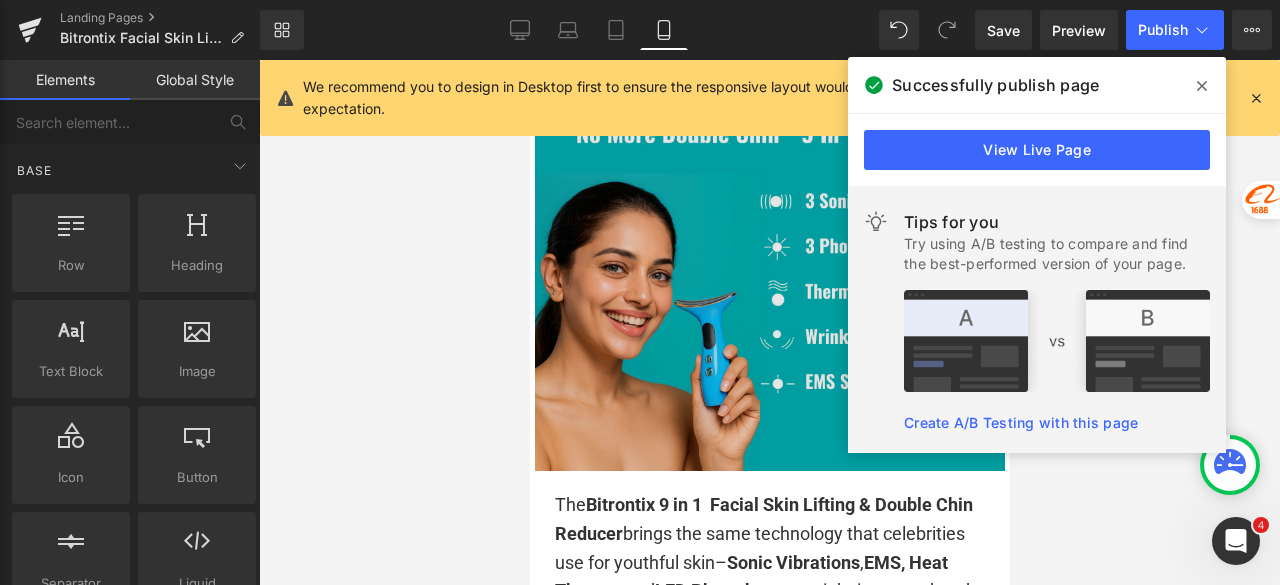 click at bounding box center (769, 283) 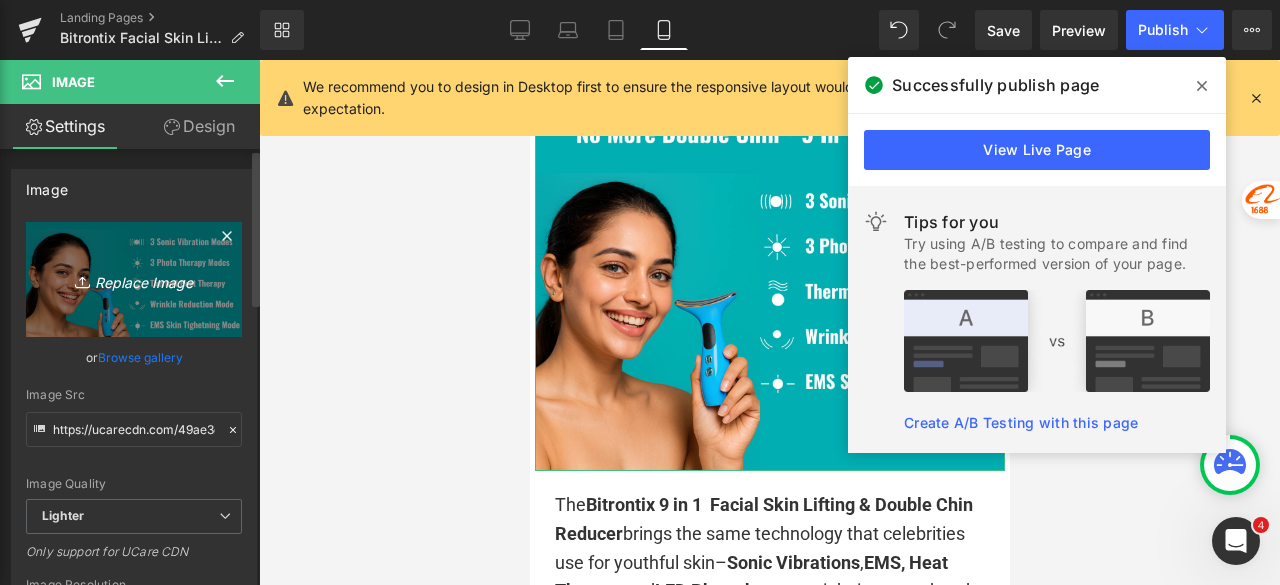 click on "Replace Image" at bounding box center (134, 279) 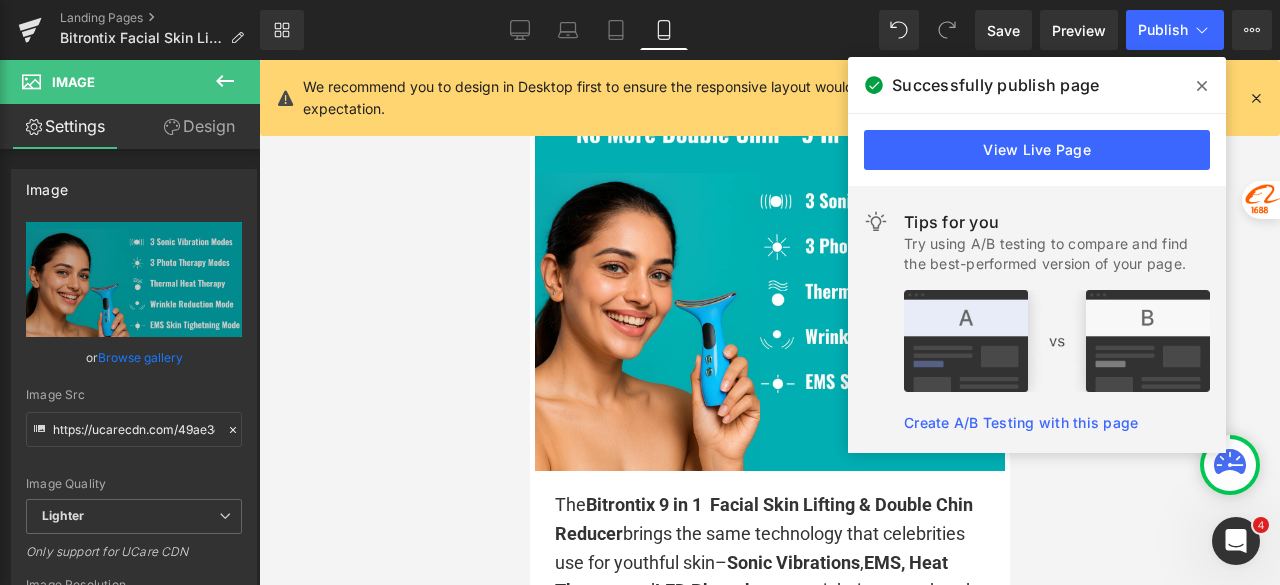 click 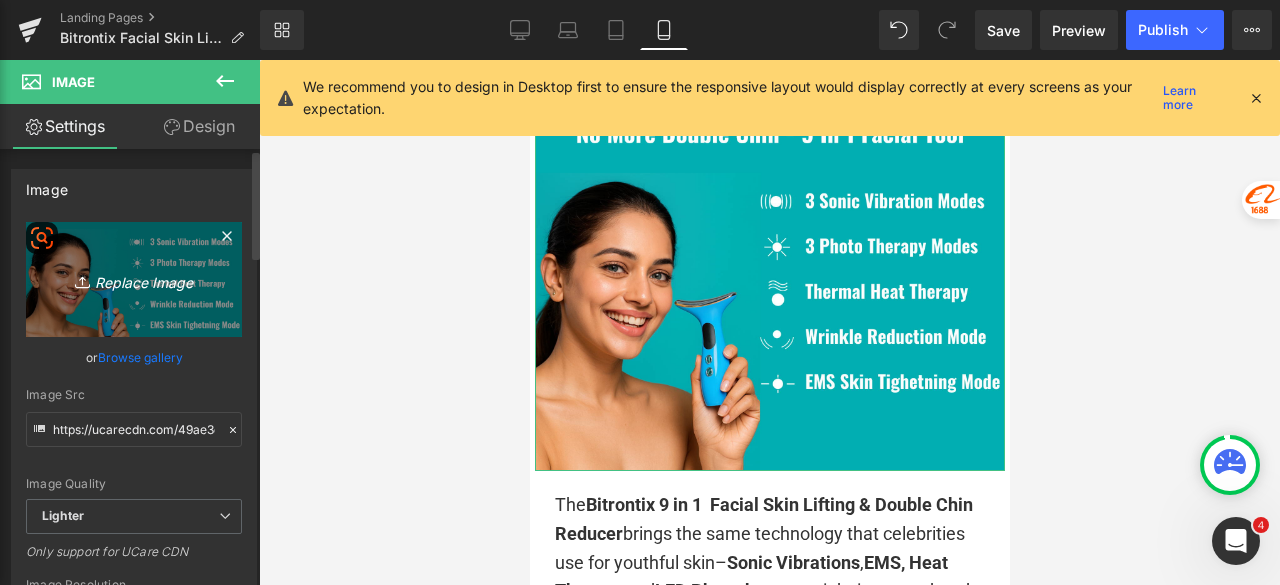click on "Replace Image" at bounding box center (134, 279) 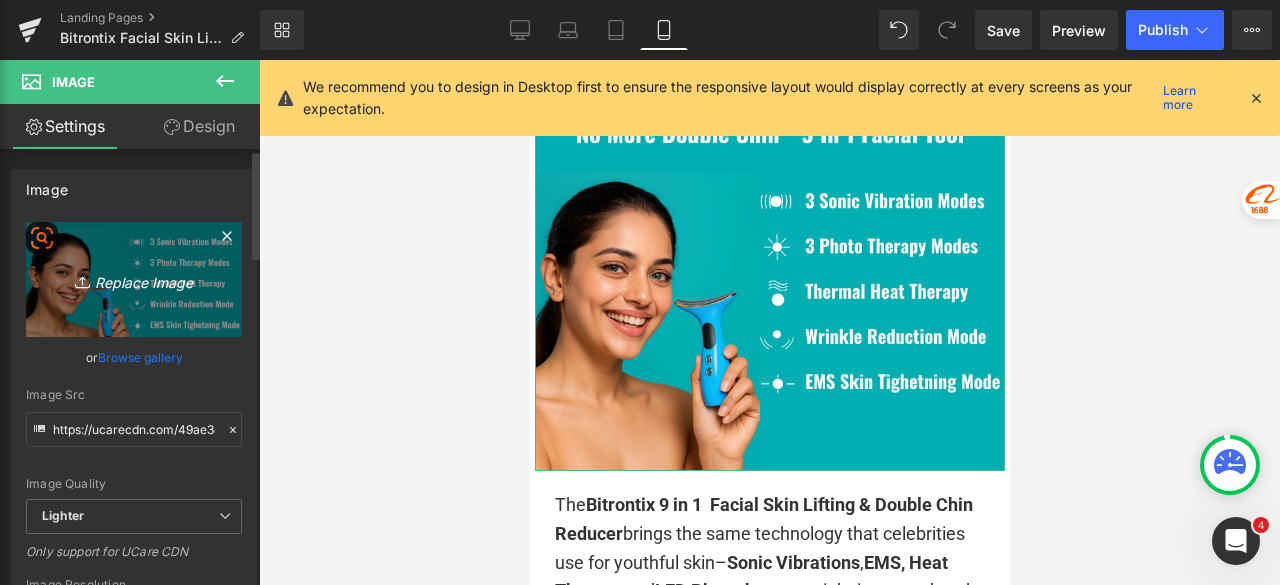 type on "C:\fakepath\[TEXT]" 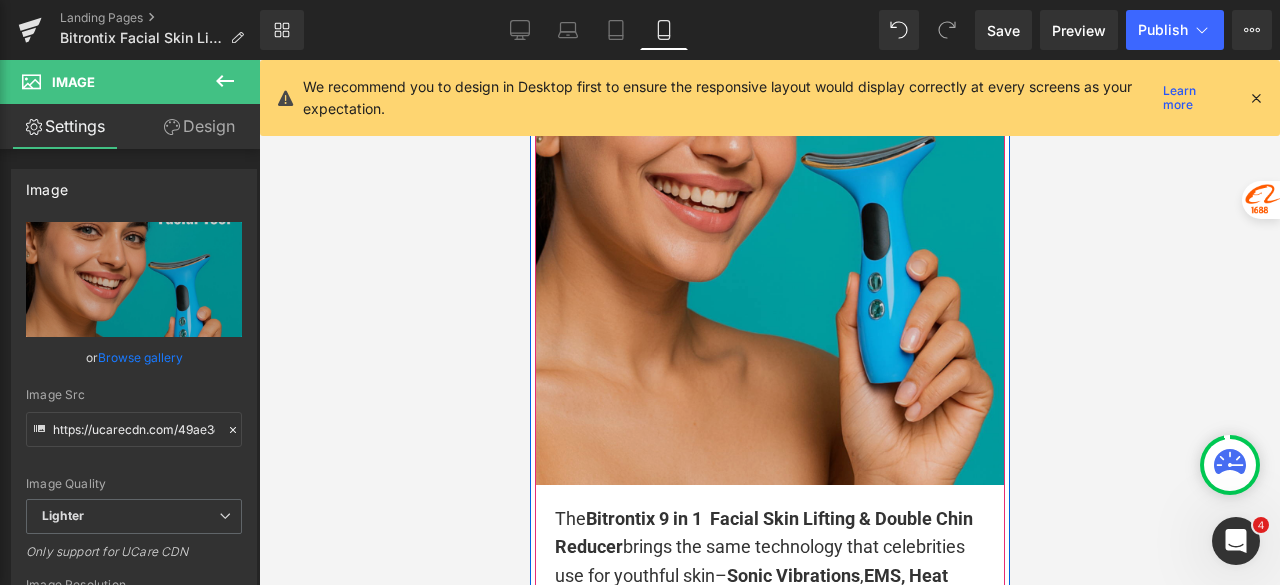 scroll, scrollTop: 3300, scrollLeft: 0, axis: vertical 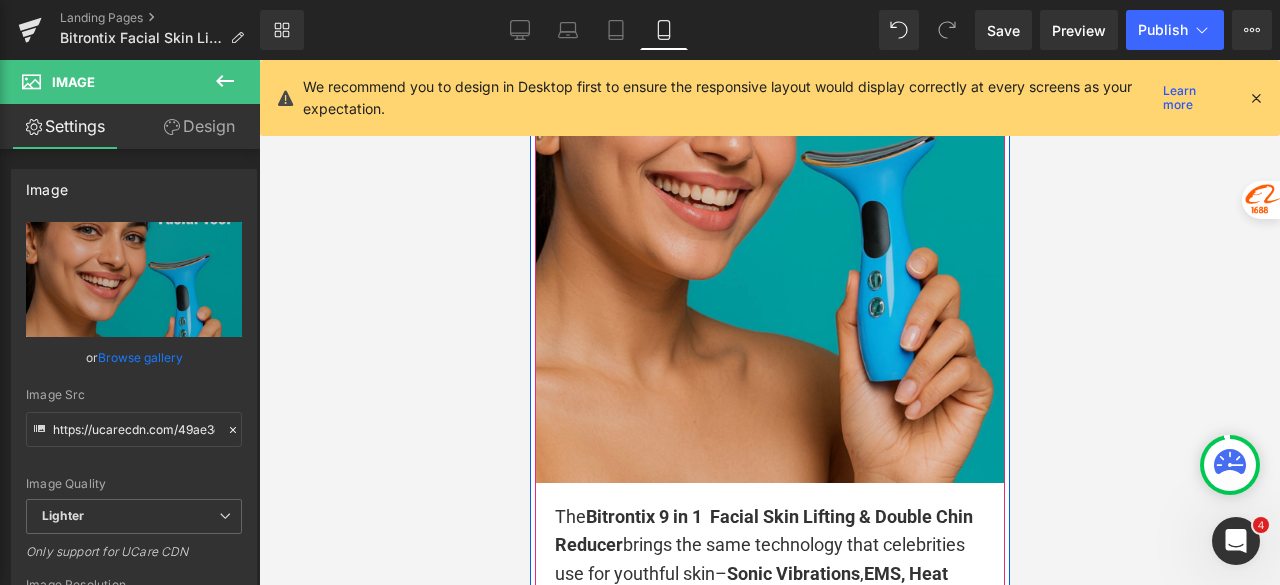 click at bounding box center (769, 189) 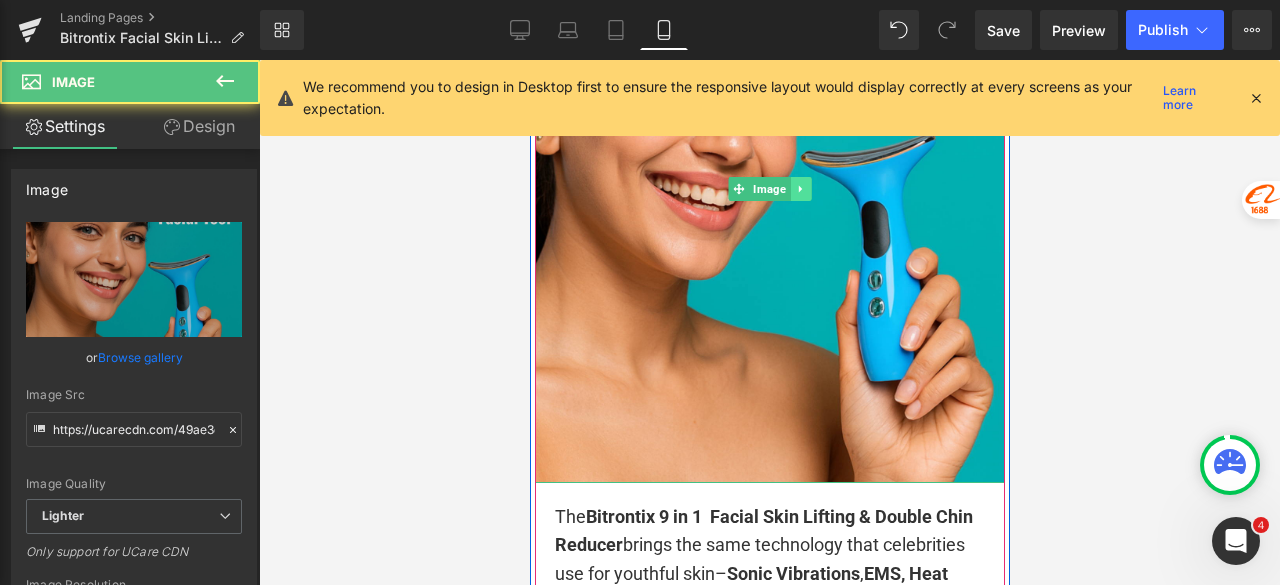 click 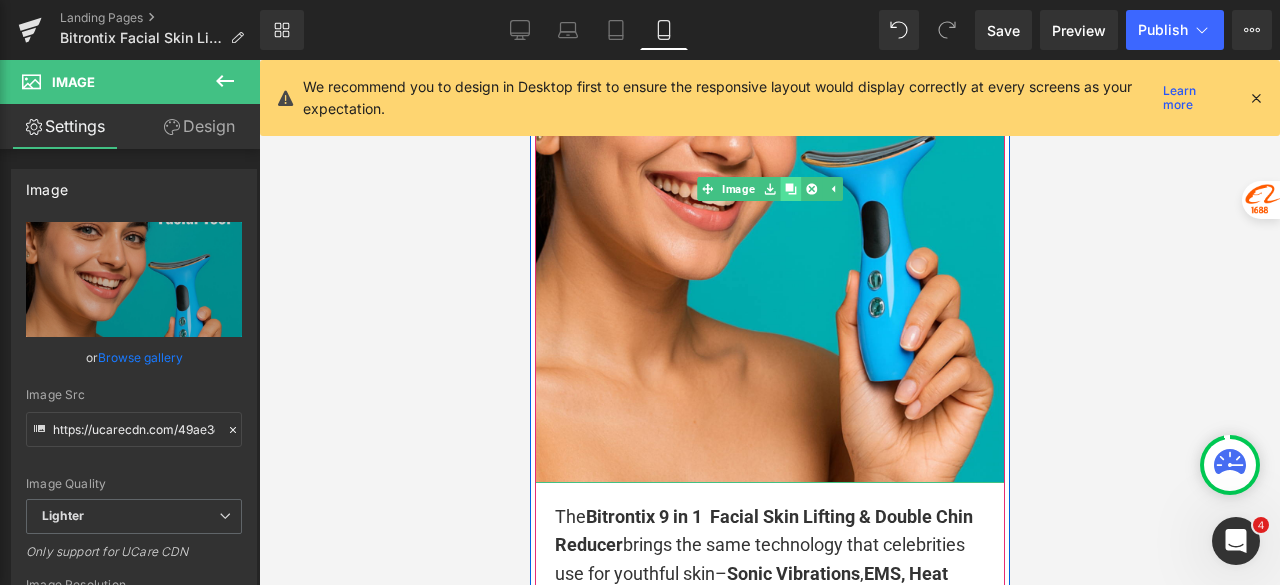 click 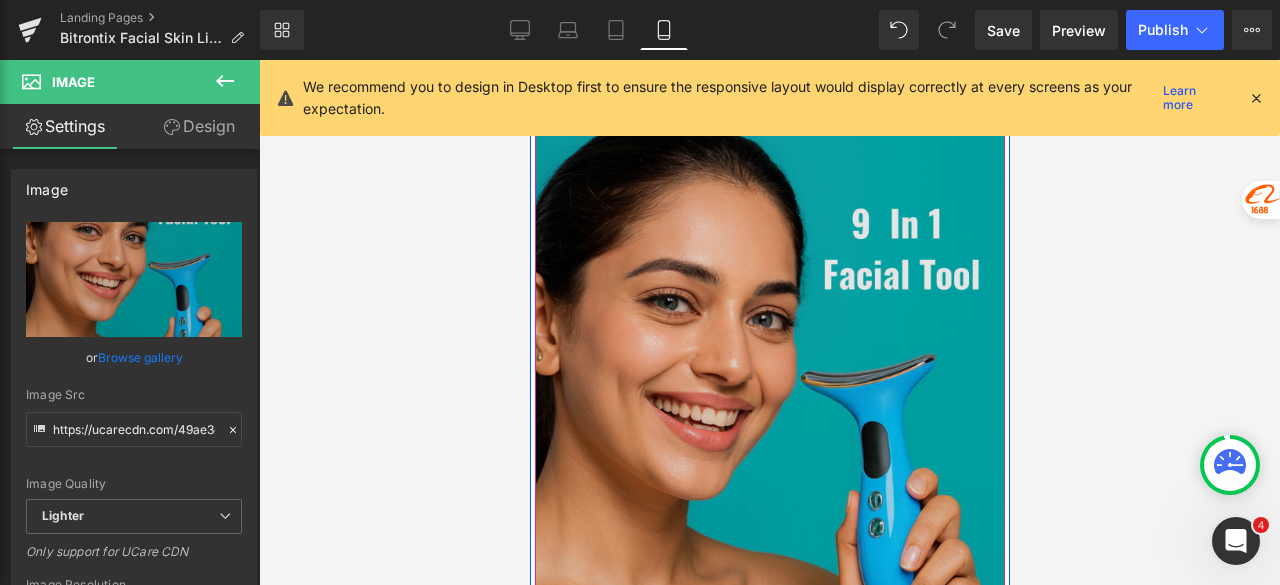 scroll, scrollTop: 3688, scrollLeft: 0, axis: vertical 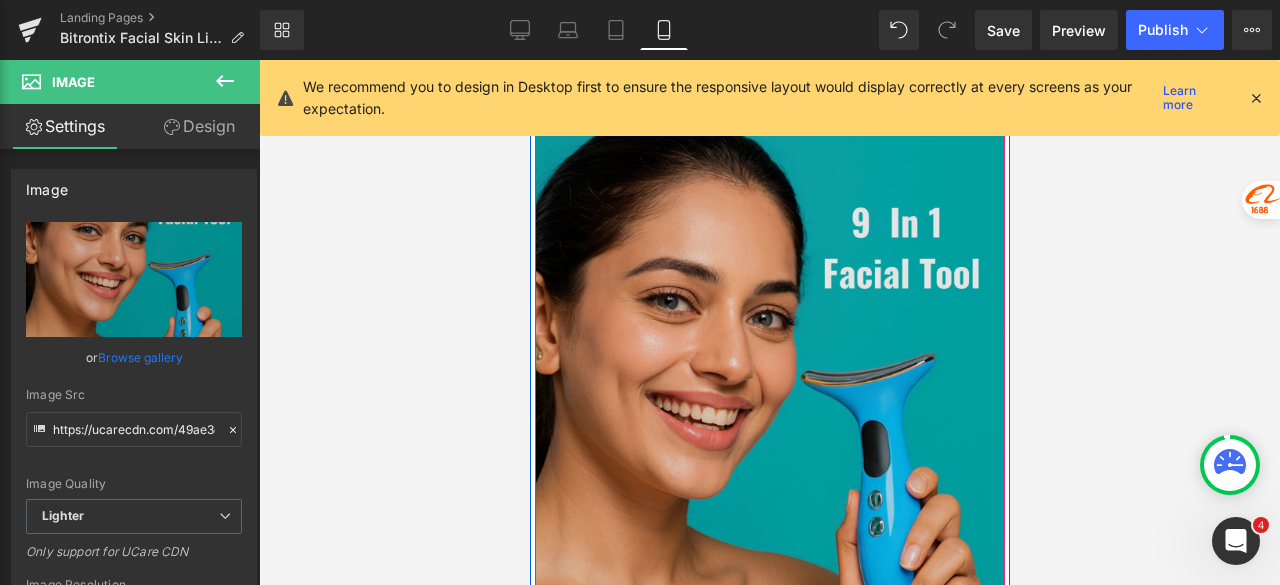 click at bounding box center (769, 409) 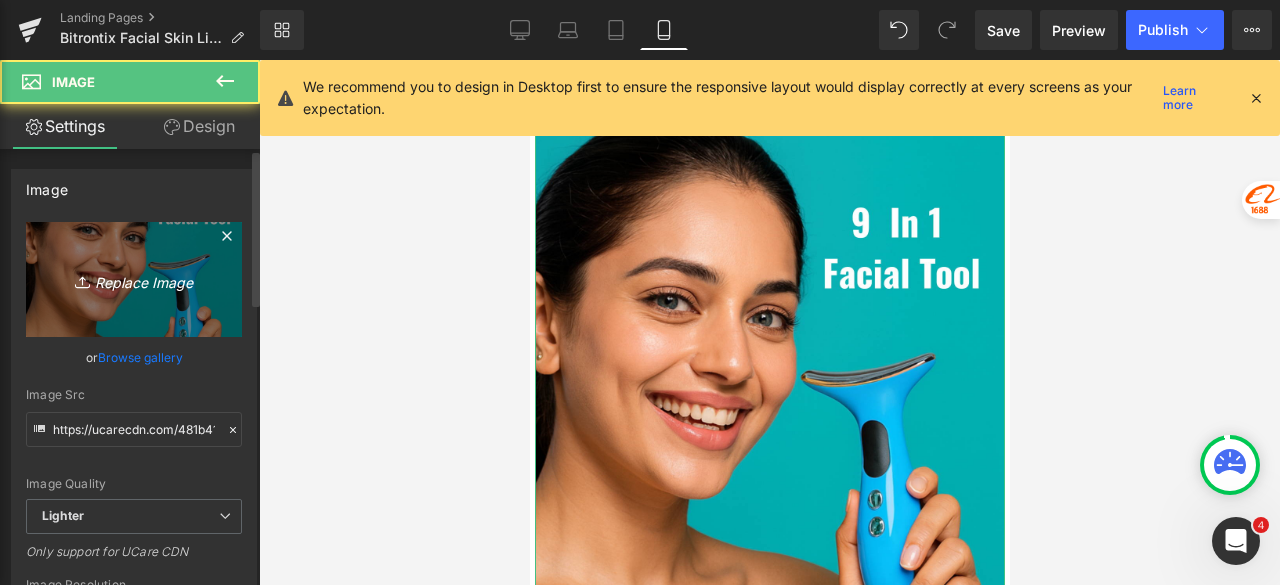 click on "Replace Image" at bounding box center (134, 279) 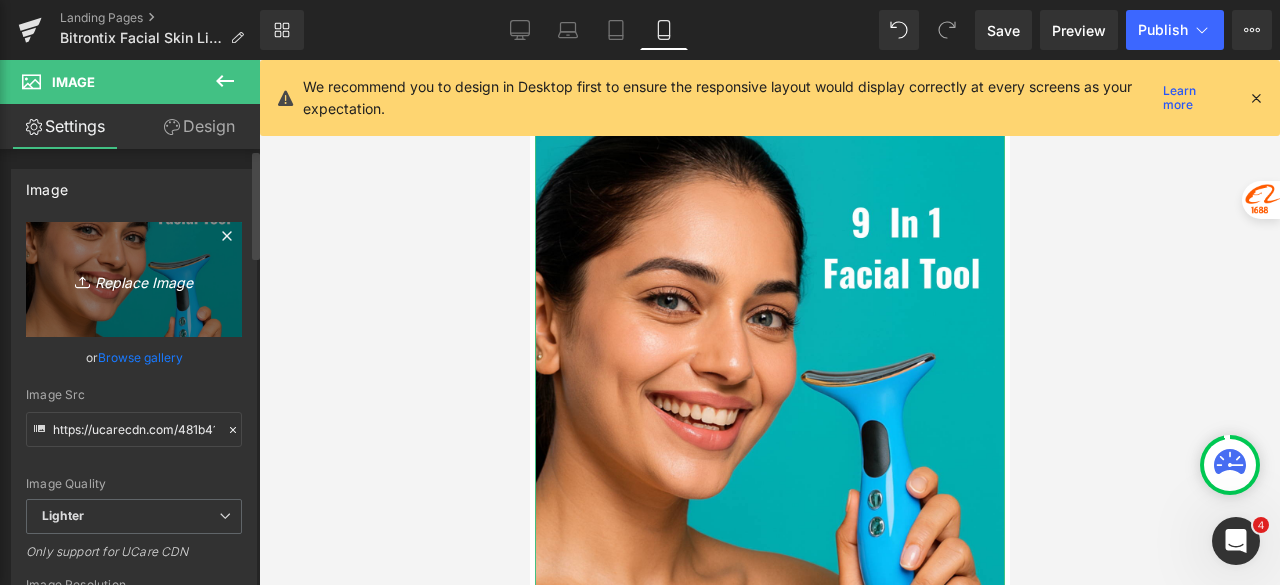 type on "C:\fakepath\[TEXT]" 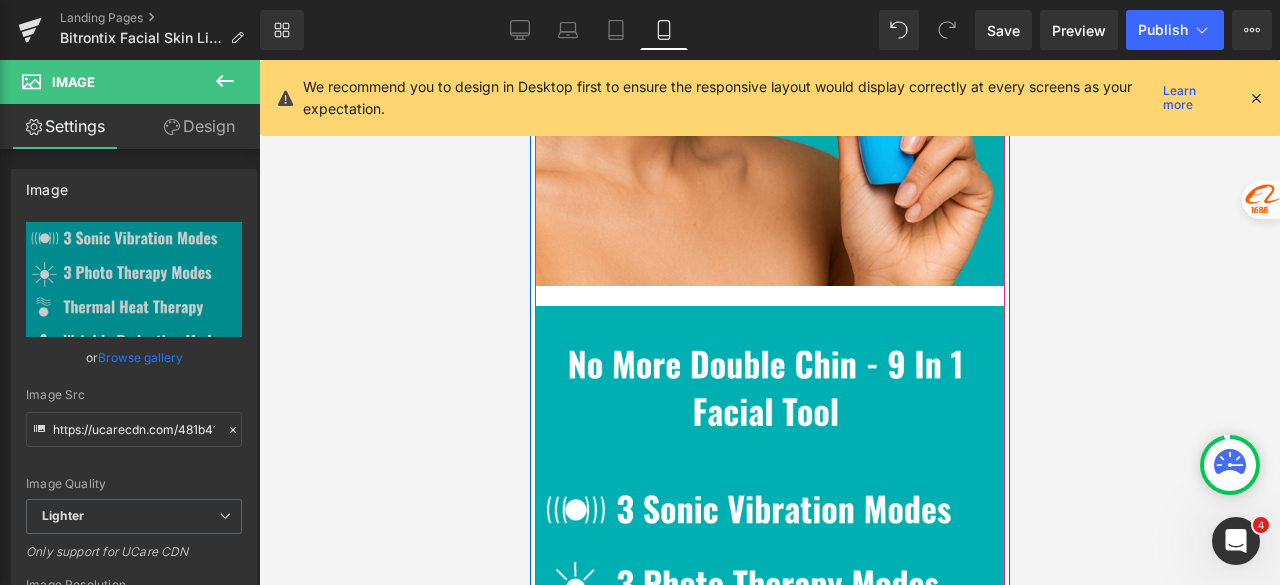 scroll, scrollTop: 3488, scrollLeft: 0, axis: vertical 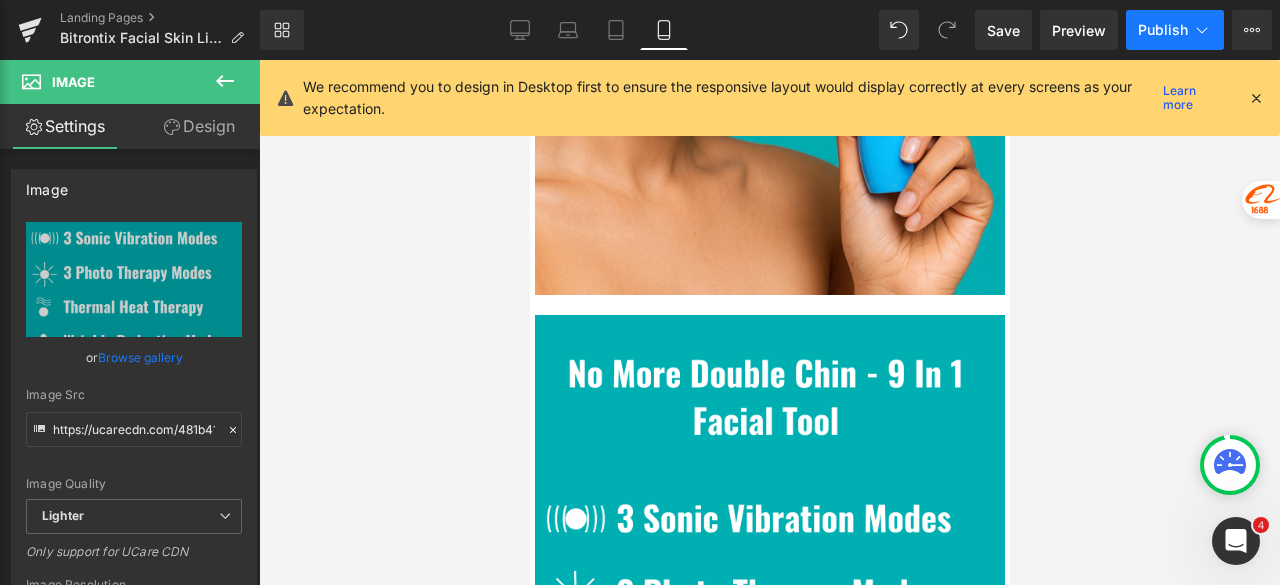 click on "Publish" at bounding box center [1175, 30] 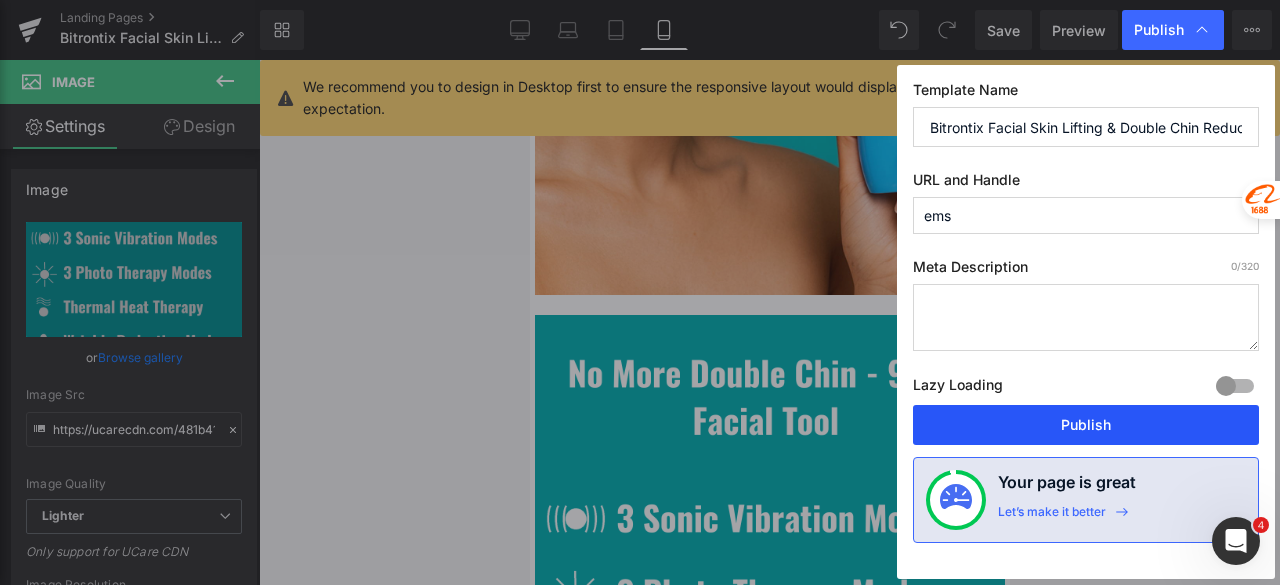 click on "Publish" at bounding box center [1086, 425] 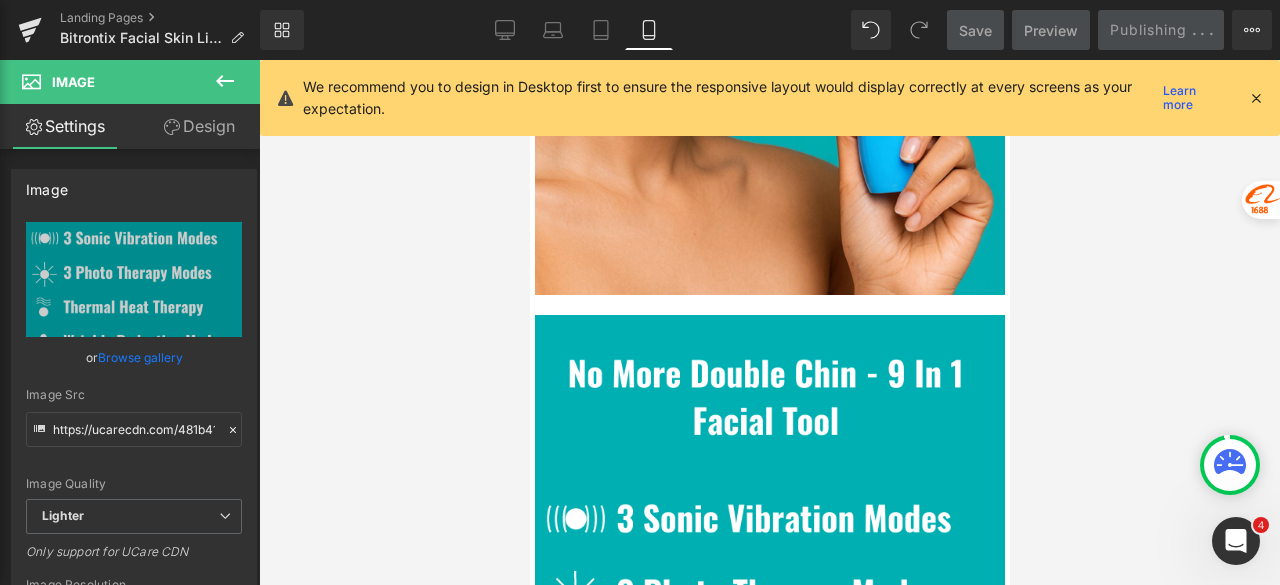scroll, scrollTop: 2888, scrollLeft: 0, axis: vertical 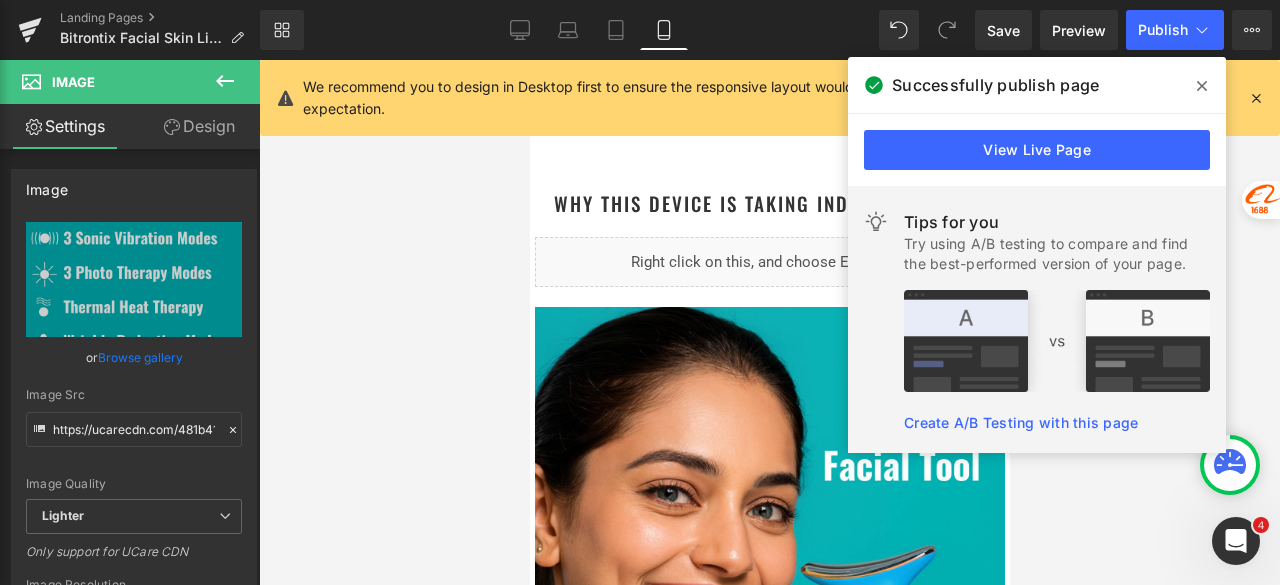 drag, startPoint x: 1199, startPoint y: 85, endPoint x: 1144, endPoint y: 119, distance: 64.66065 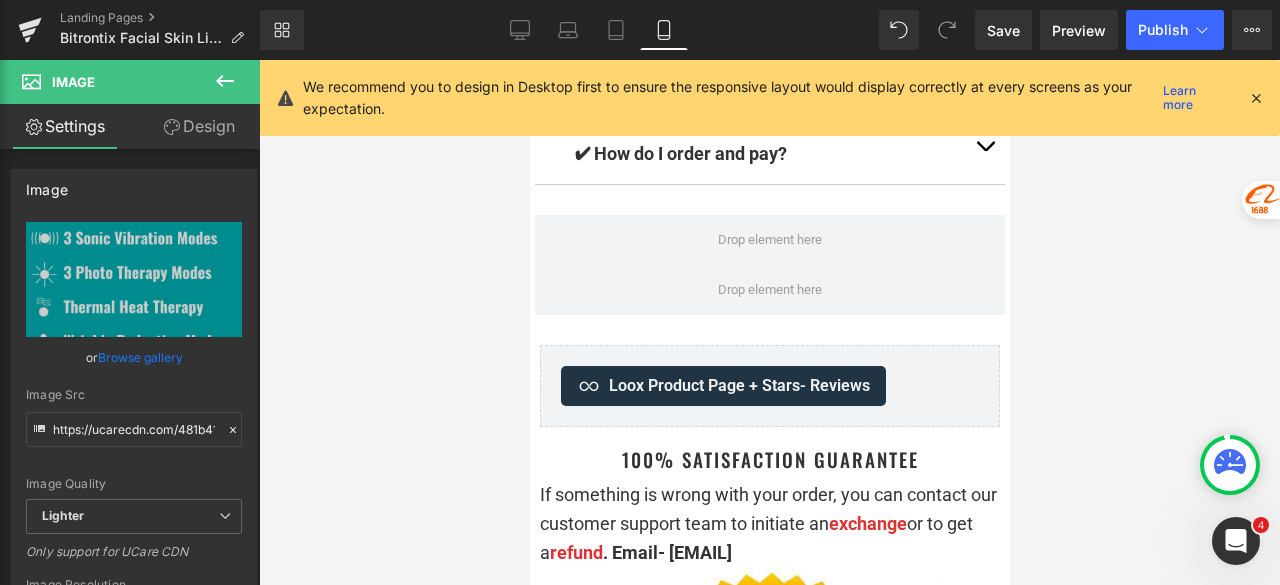 scroll, scrollTop: 12102, scrollLeft: 0, axis: vertical 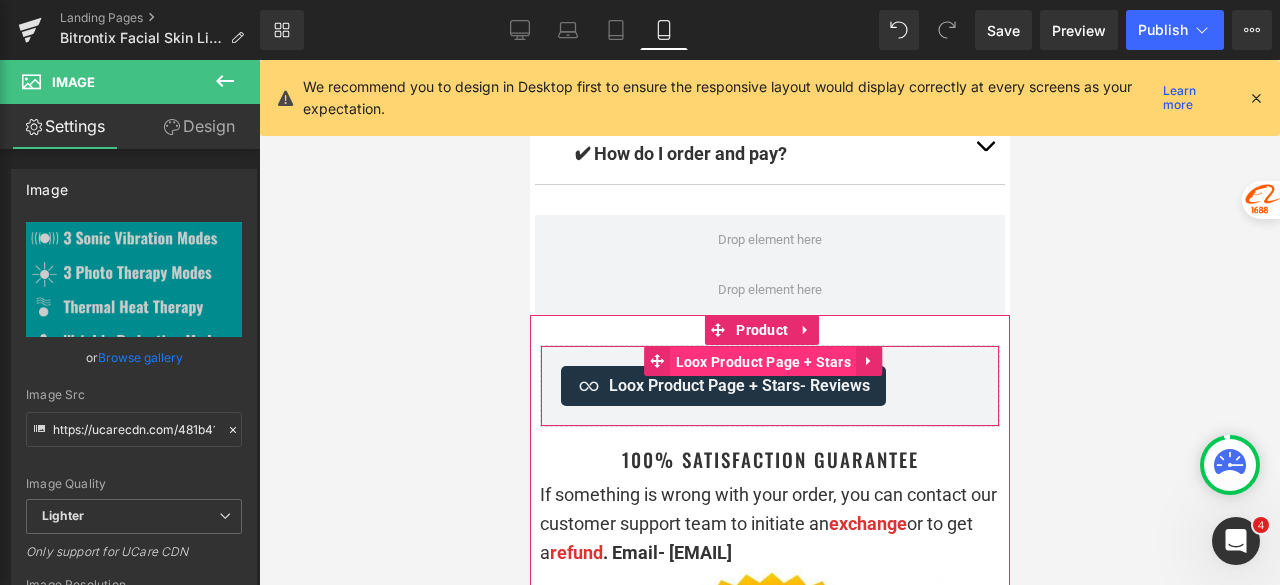 click on "Loox Product Page + Stars" at bounding box center (763, 362) 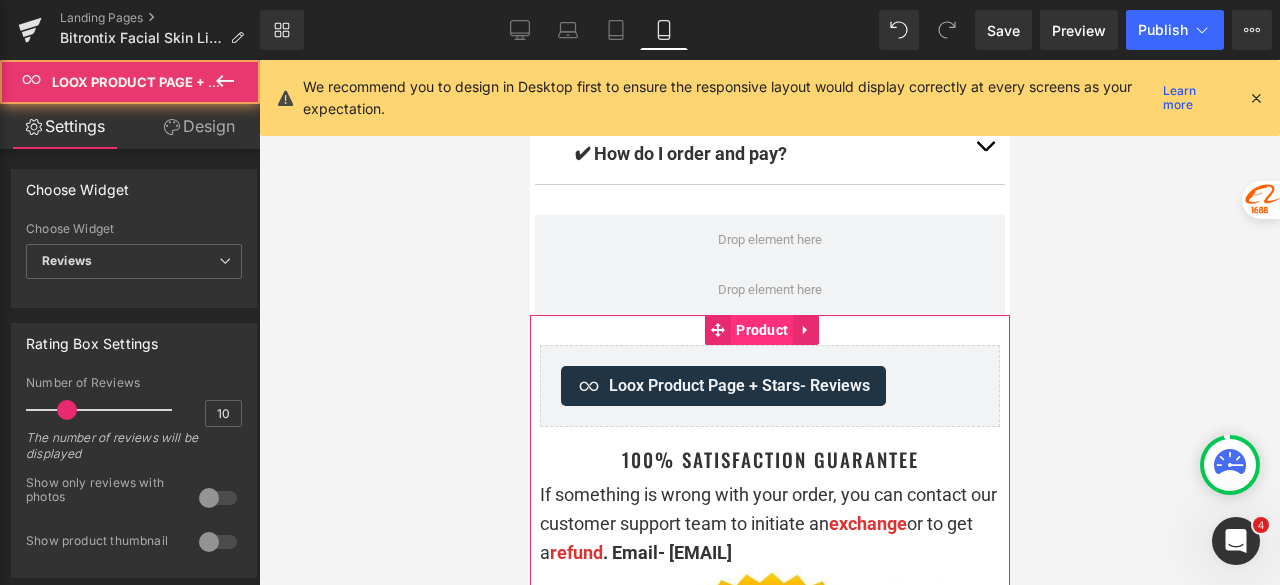 click on "Product" at bounding box center (761, 330) 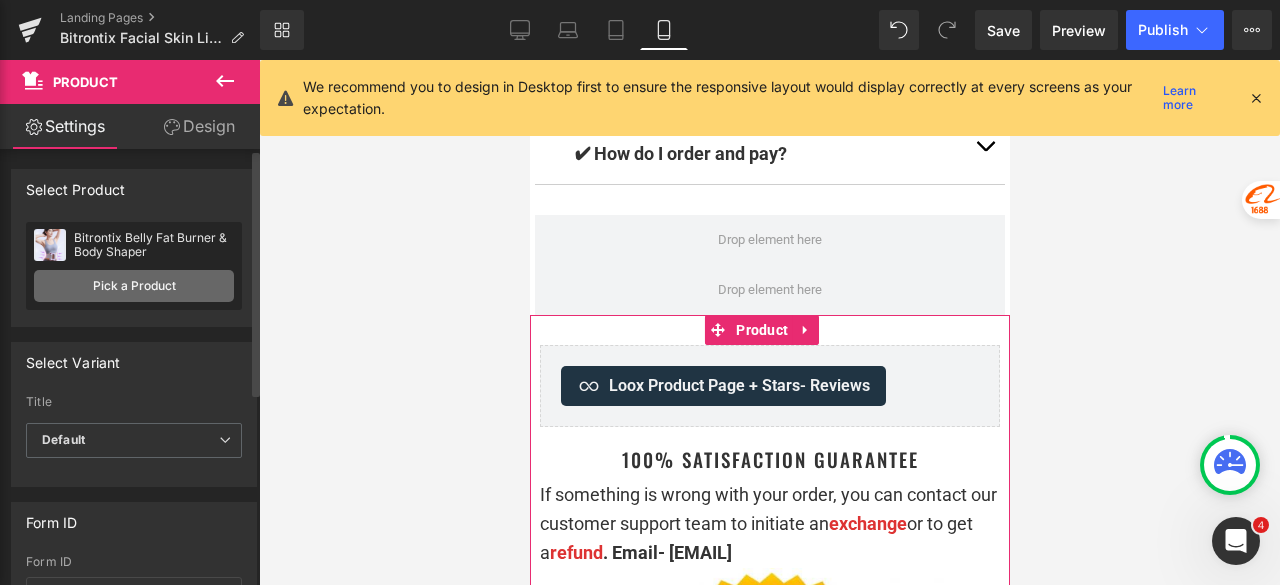click on "Pick a Product" at bounding box center (134, 286) 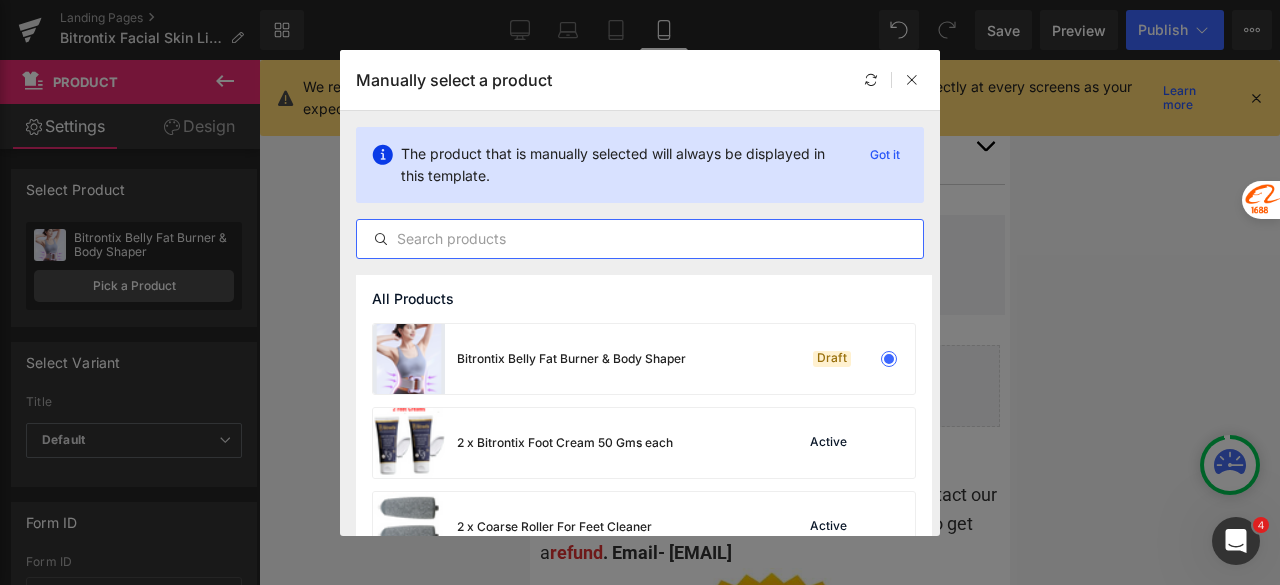click at bounding box center [640, 239] 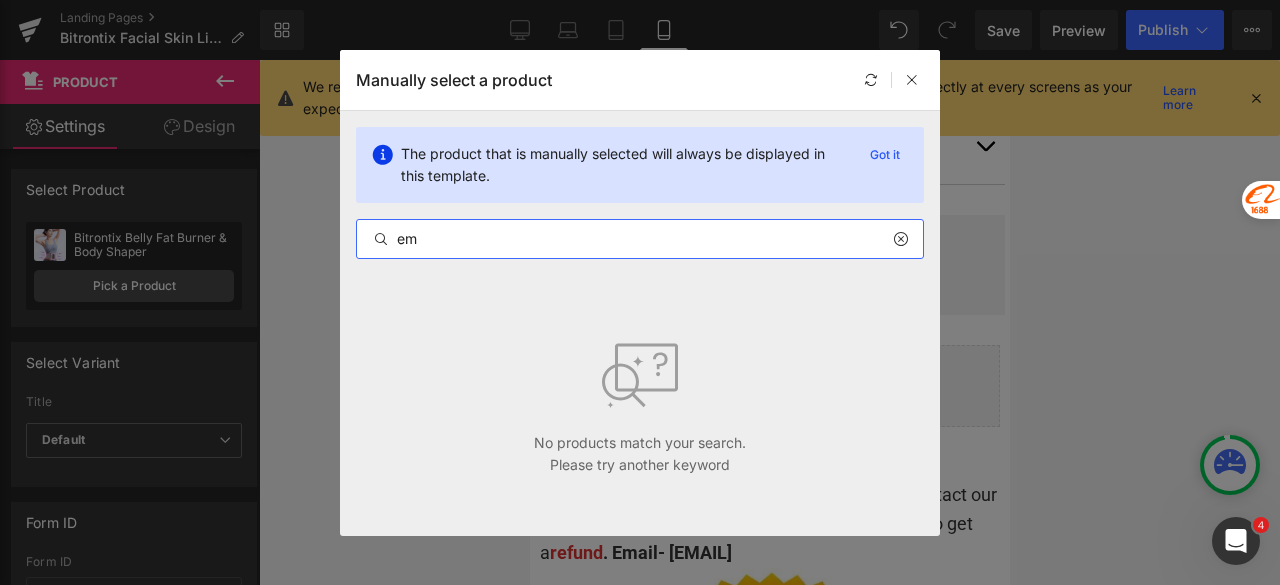 type on "e" 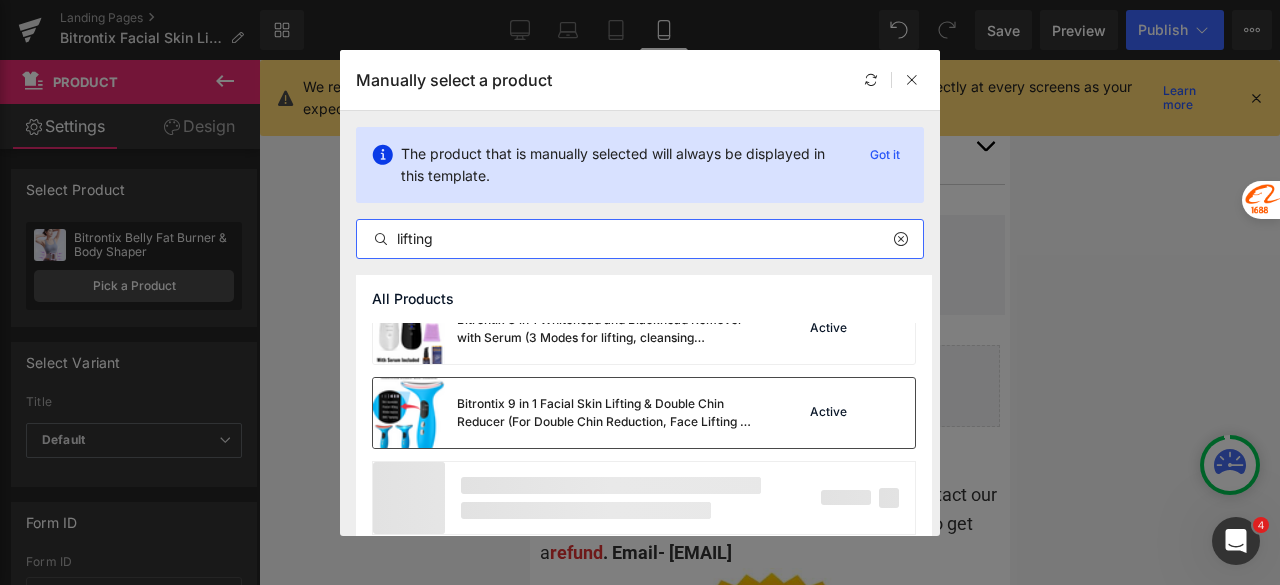 scroll, scrollTop: 128, scrollLeft: 0, axis: vertical 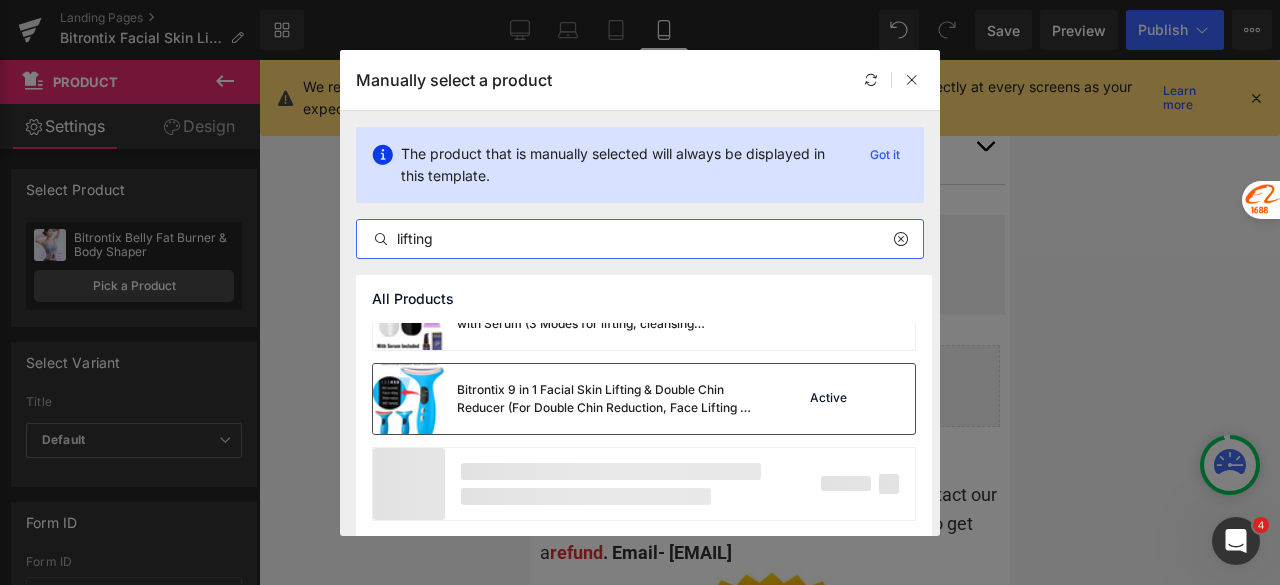 type on "lifting" 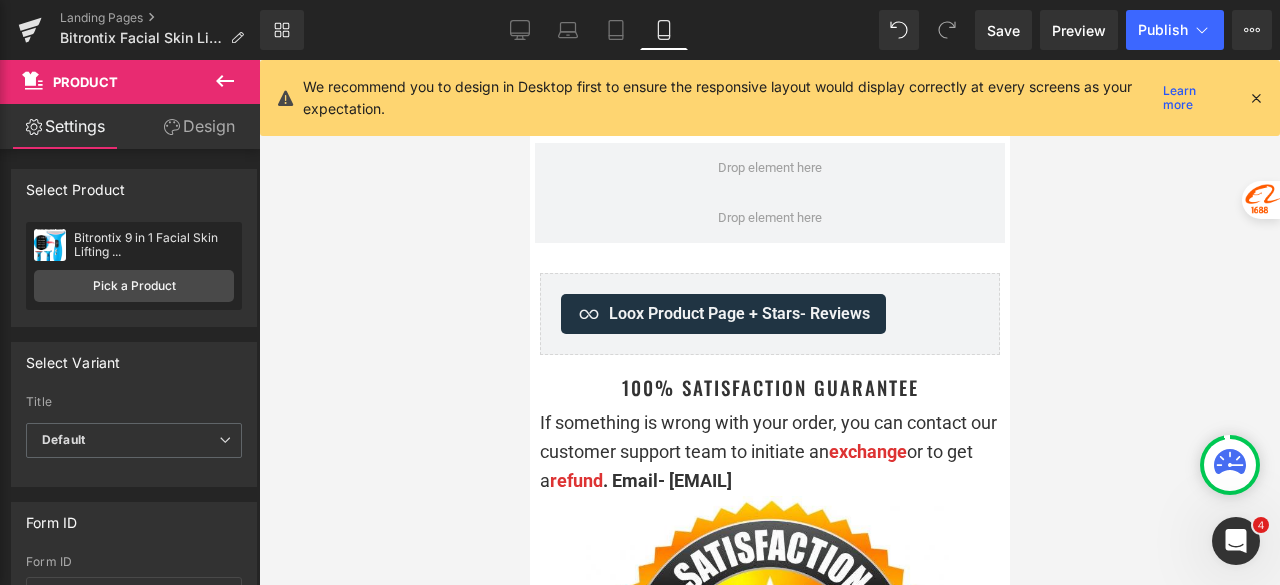 scroll, scrollTop: 12202, scrollLeft: 0, axis: vertical 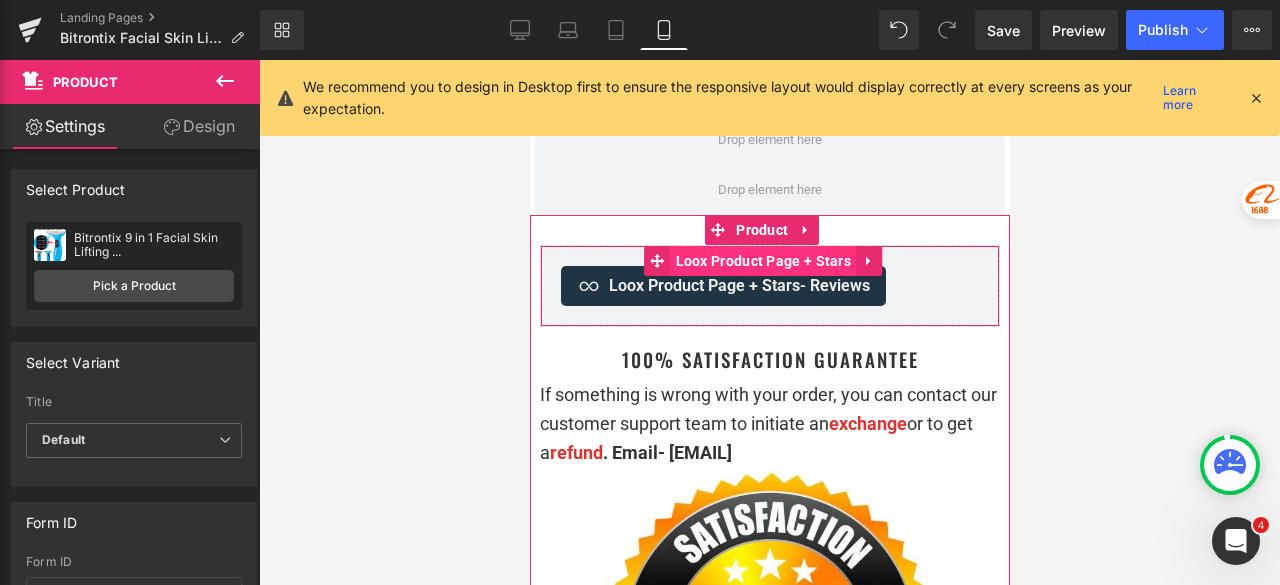 click on "Loox Product Page + Stars" at bounding box center [763, 261] 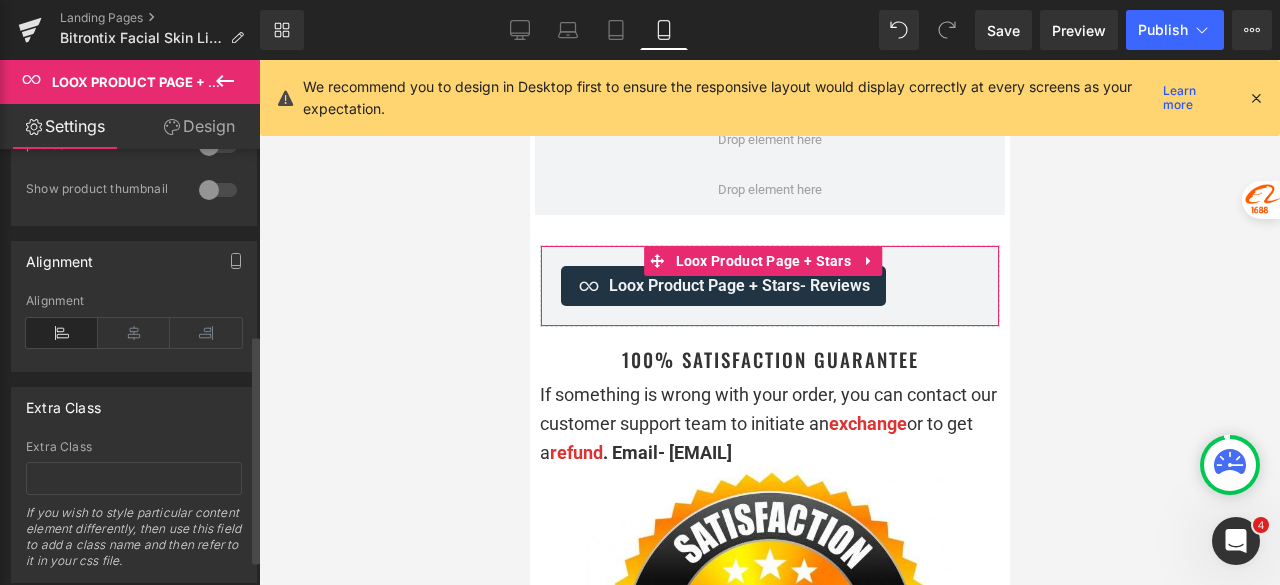 scroll, scrollTop: 400, scrollLeft: 0, axis: vertical 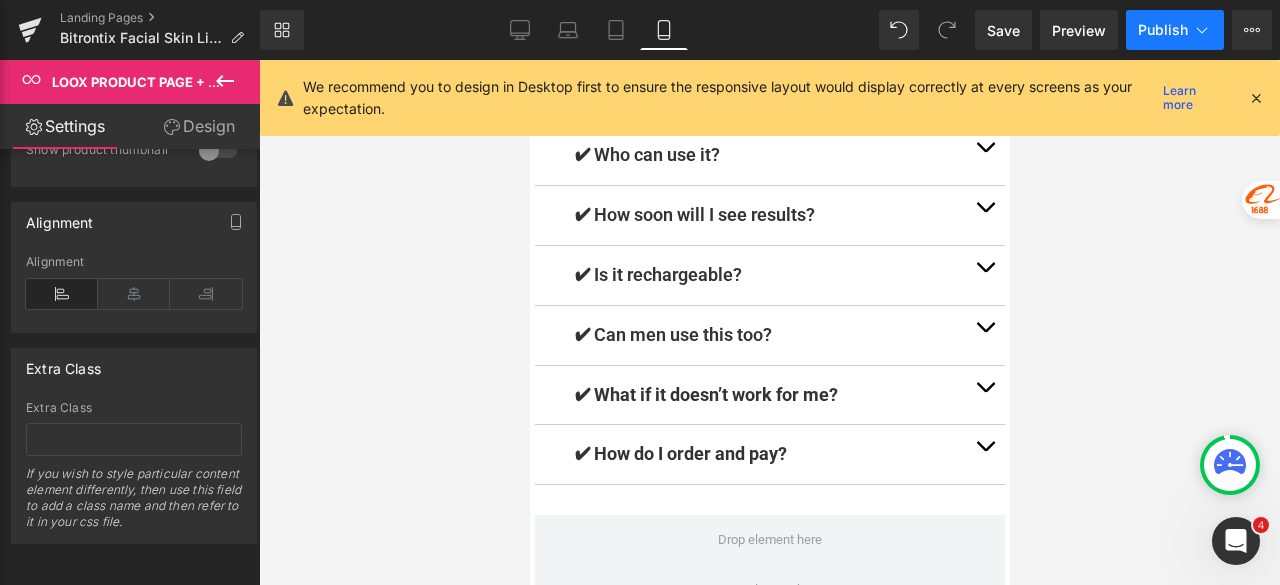 click on "Publish" at bounding box center (1175, 30) 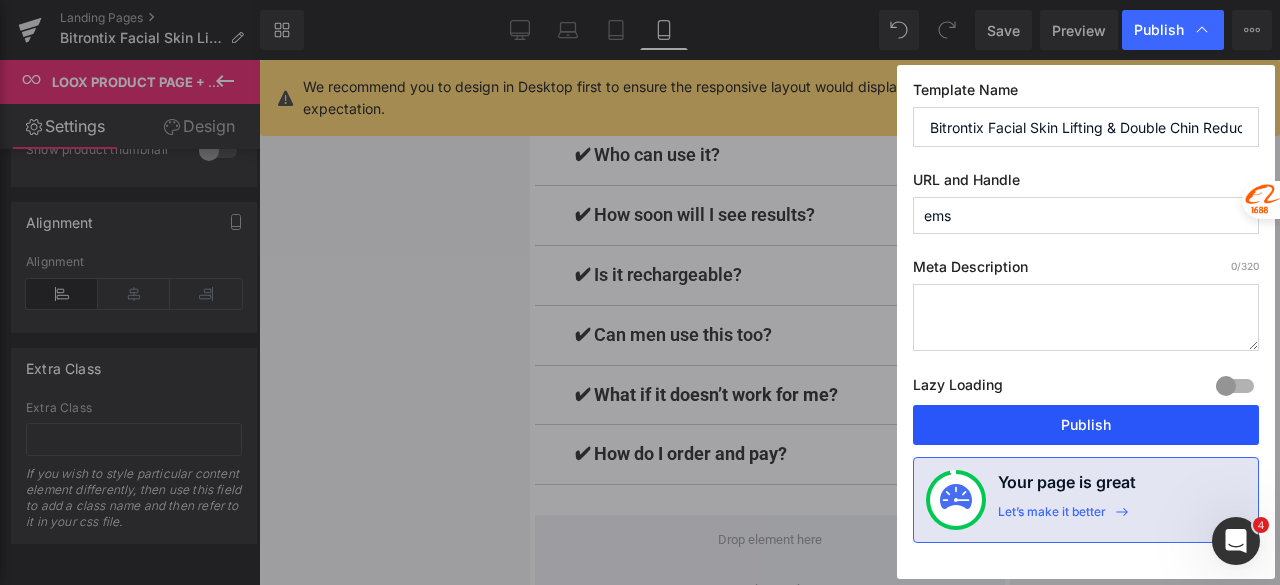 click on "Publish" at bounding box center (1086, 425) 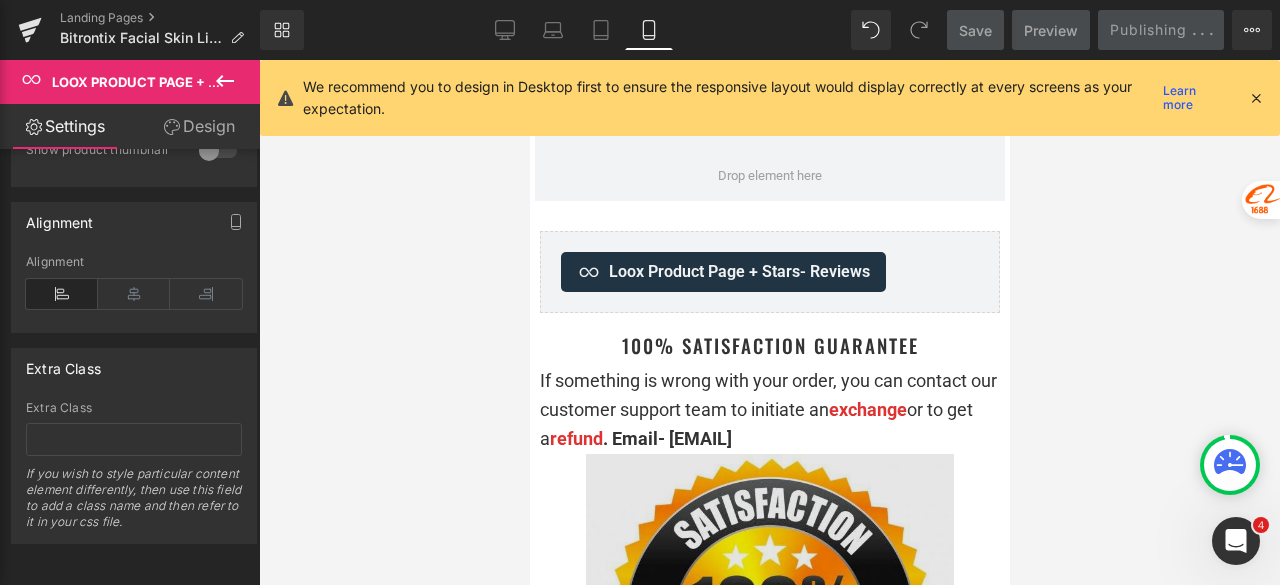 scroll, scrollTop: 12302, scrollLeft: 0, axis: vertical 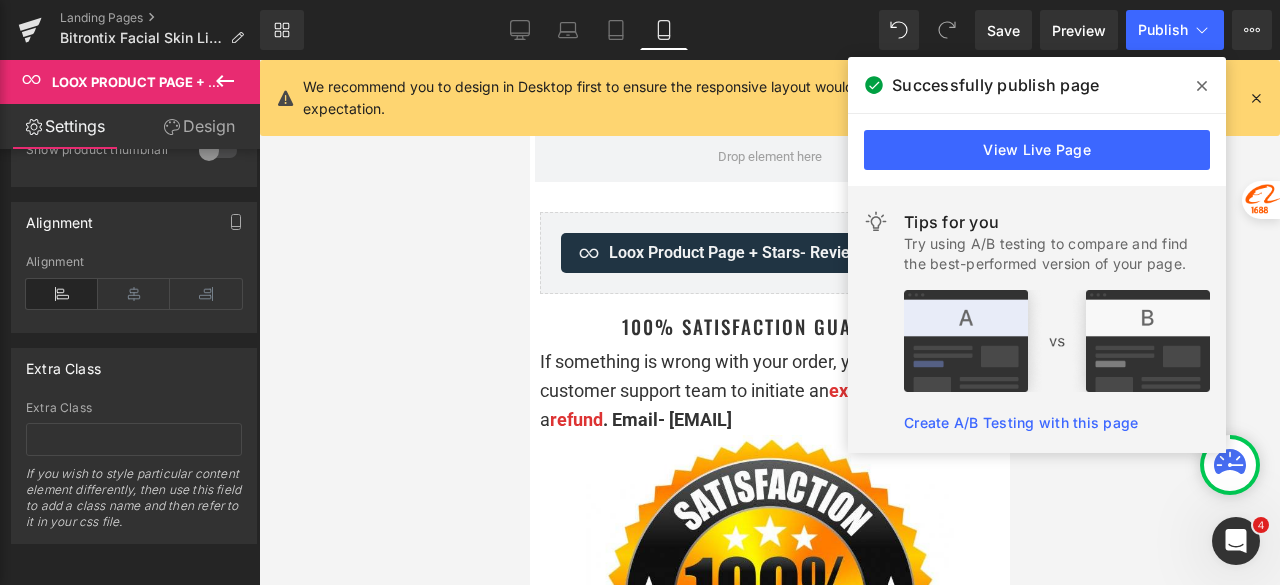 click 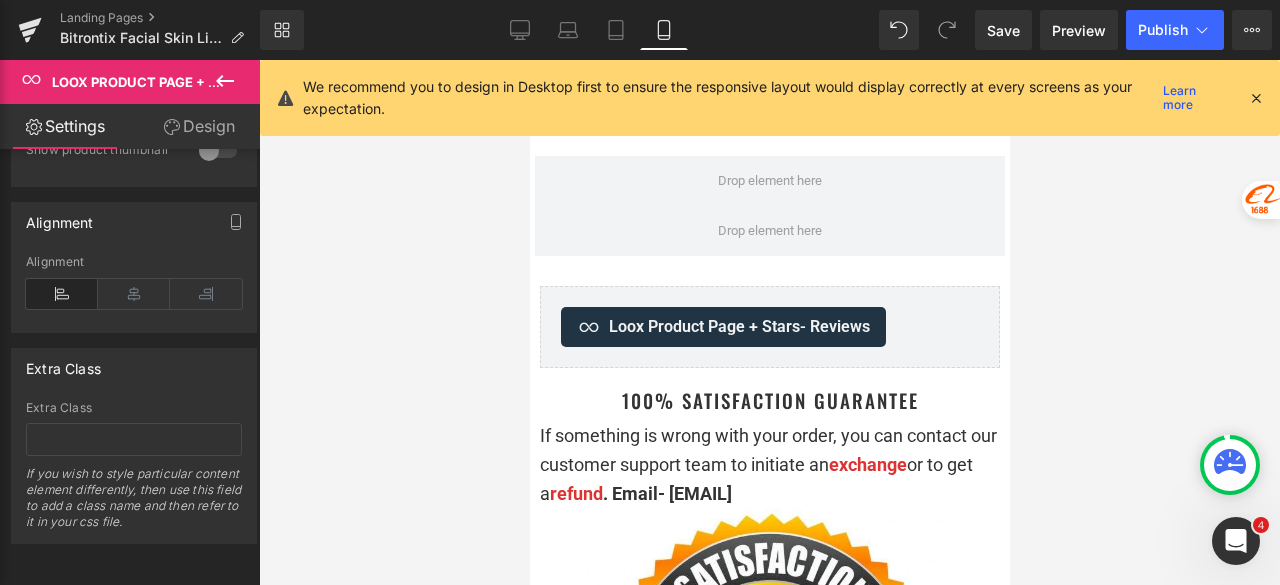 scroll, scrollTop: 12135, scrollLeft: 0, axis: vertical 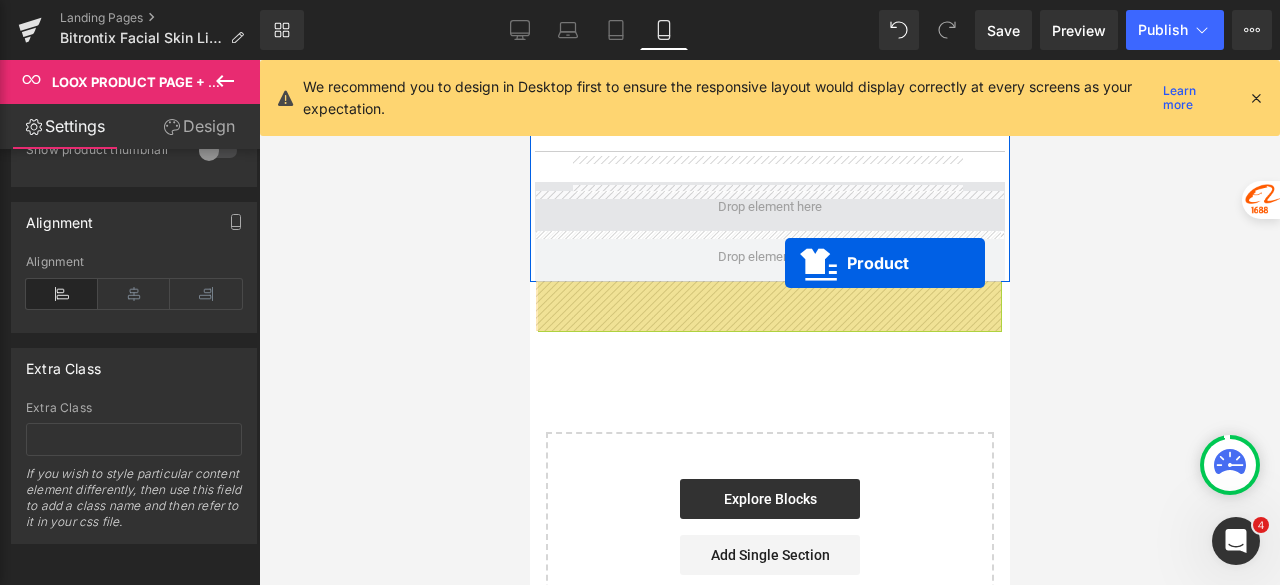 drag, startPoint x: 754, startPoint y: 341, endPoint x: 784, endPoint y: 263, distance: 83.57033 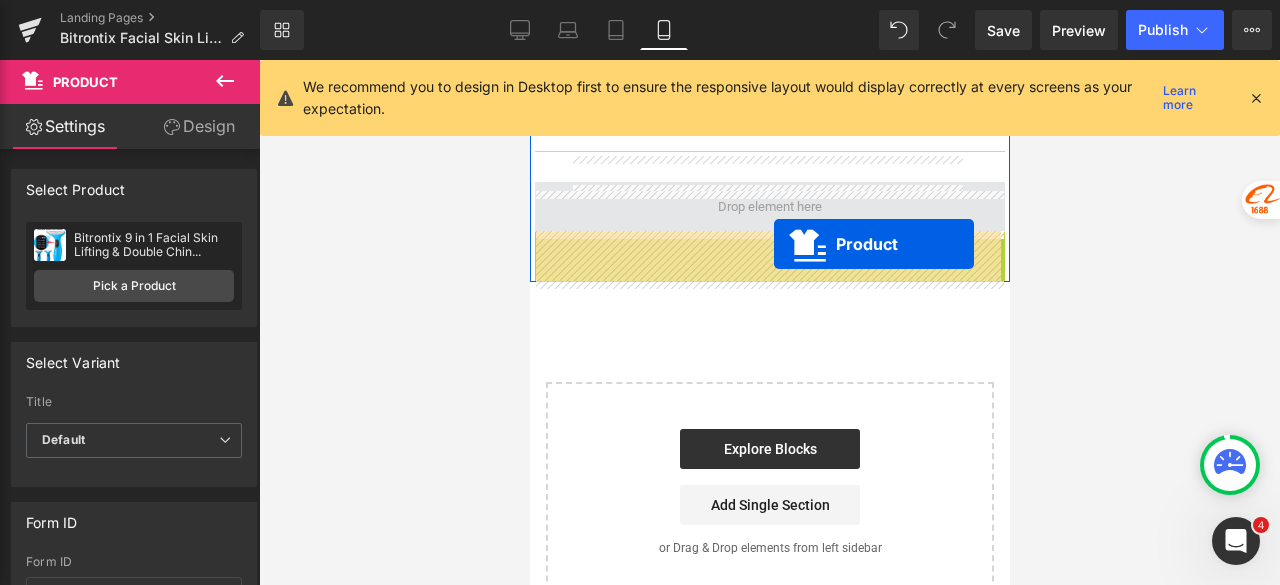 drag, startPoint x: 756, startPoint y: 295, endPoint x: 773, endPoint y: 244, distance: 53.75872 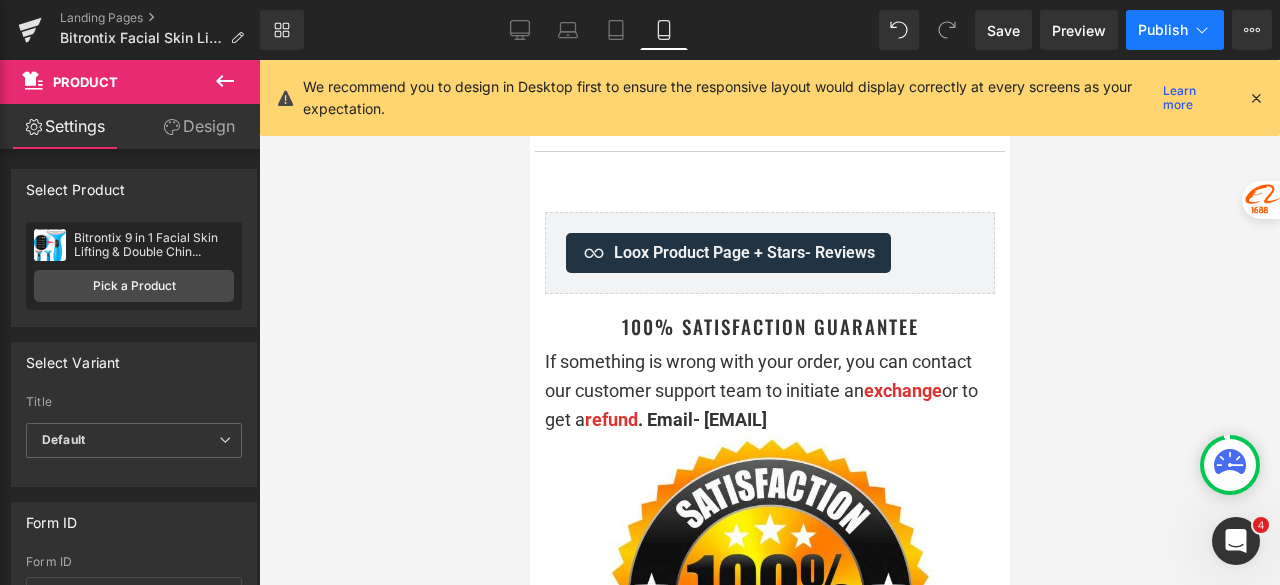 click on "Publish" at bounding box center (1175, 30) 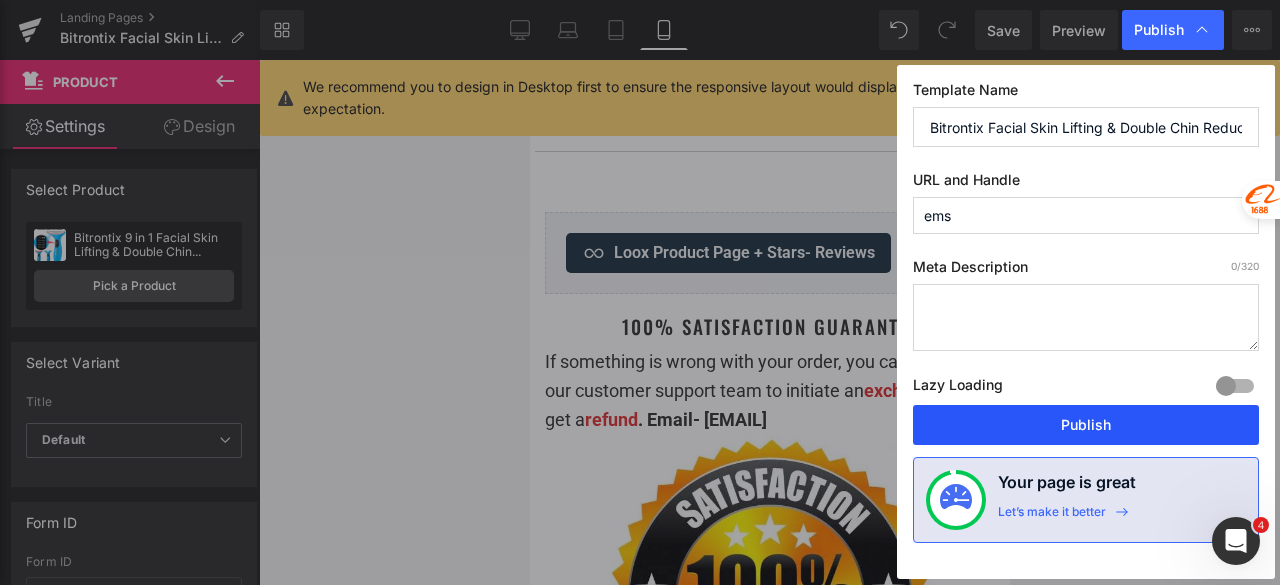 click on "Publish" at bounding box center (1086, 425) 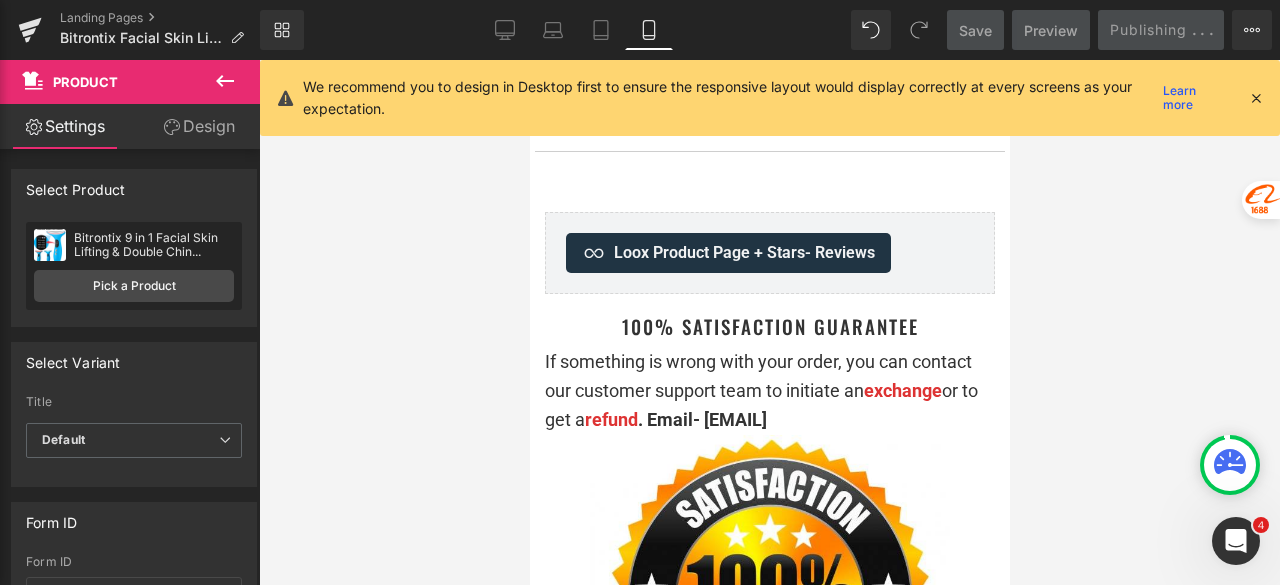 click on "100% SATISFACTION GUARANTEE Heading         If something is wrong with your order, you can contact our customer support team to initiate an  exchange  or to get a  refund .   Email- [EMAIL] Text Block         Image         7 DAYS MONEY BACK GUARANTEE Heading         We truly believe in our quality and service, and we want to make sure we back that up with a 7-days money-back guarantee. If you don't you have positive experience regarding quality or service we accept return and exchange within 7-days of delivery. Text Block
Product" at bounding box center [769, 614] 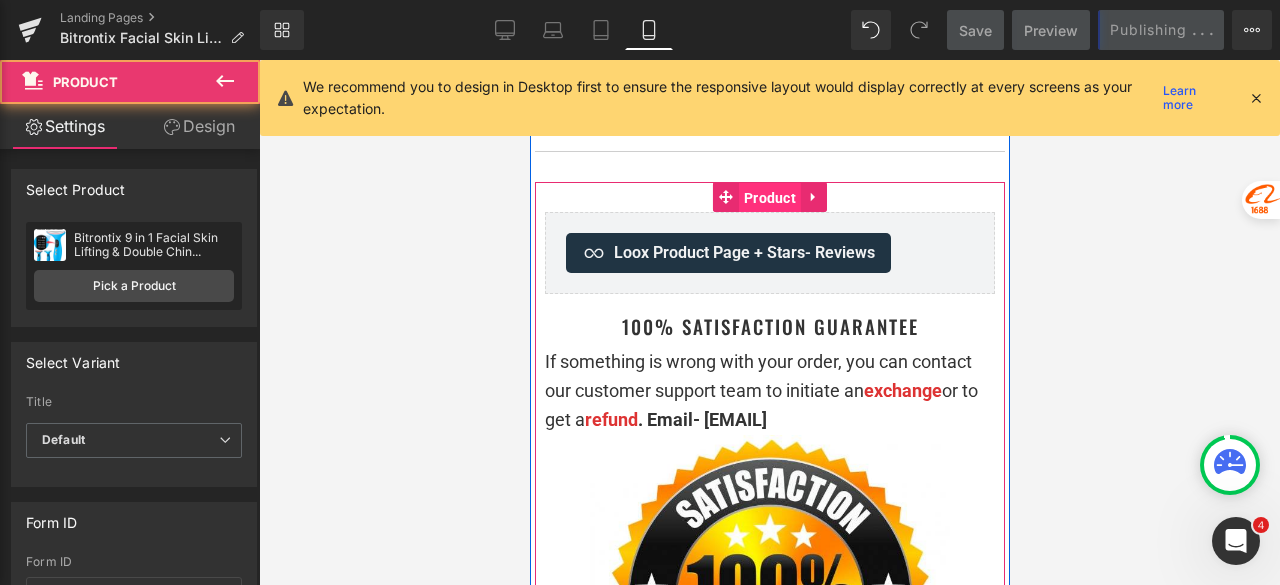 click on "Product" at bounding box center (769, 198) 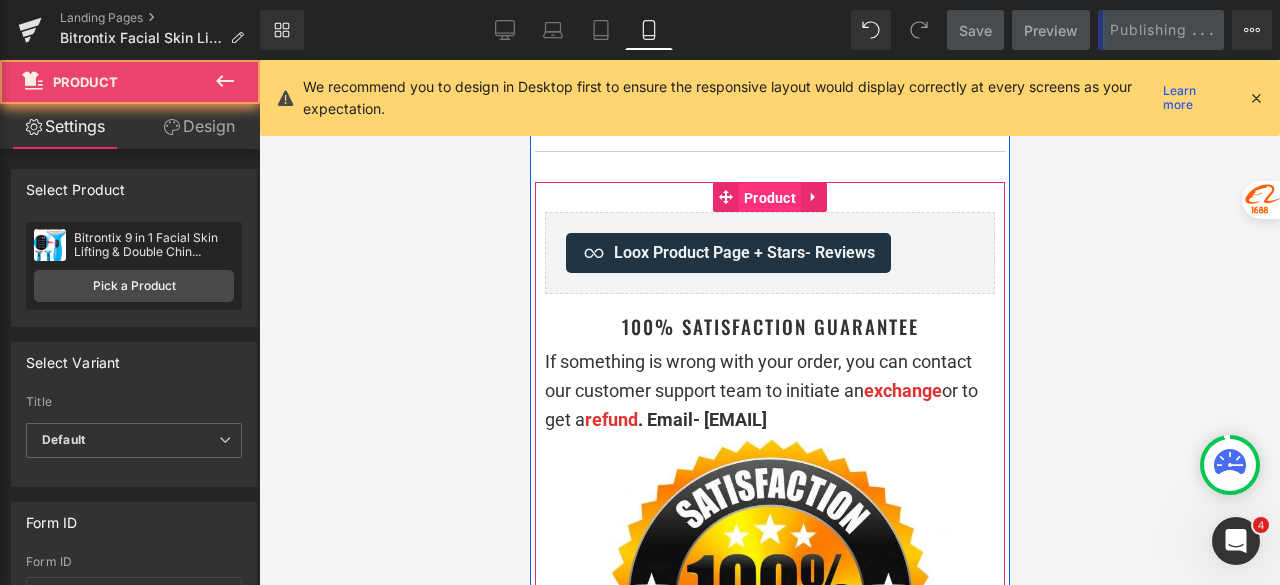click on "Product" at bounding box center [769, 198] 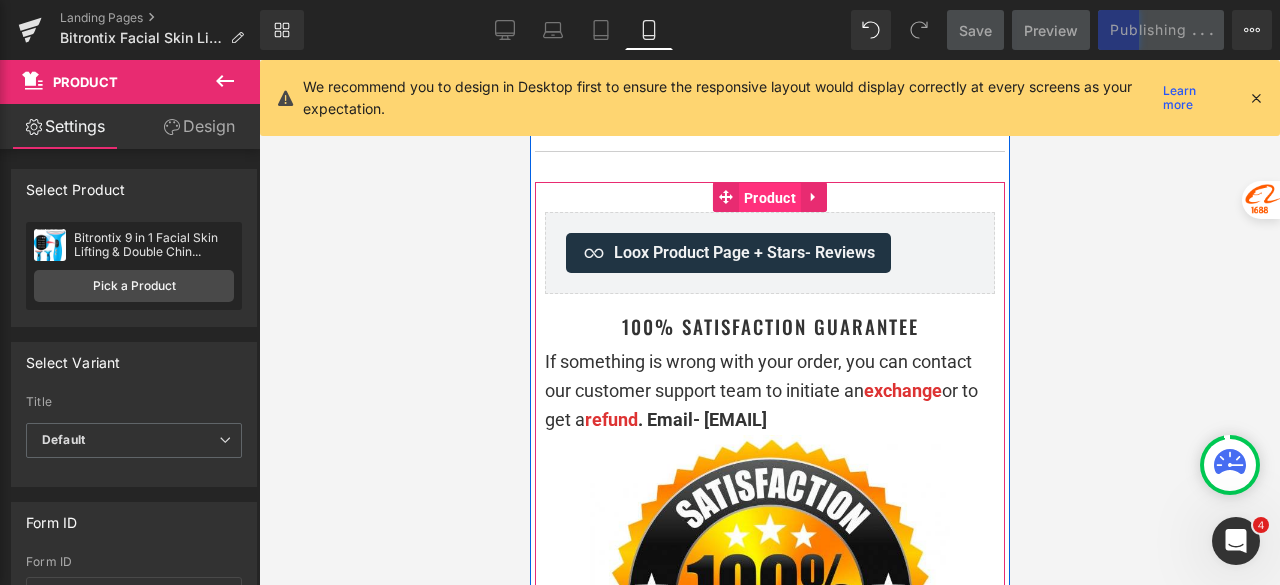 click on "Product" at bounding box center [769, 198] 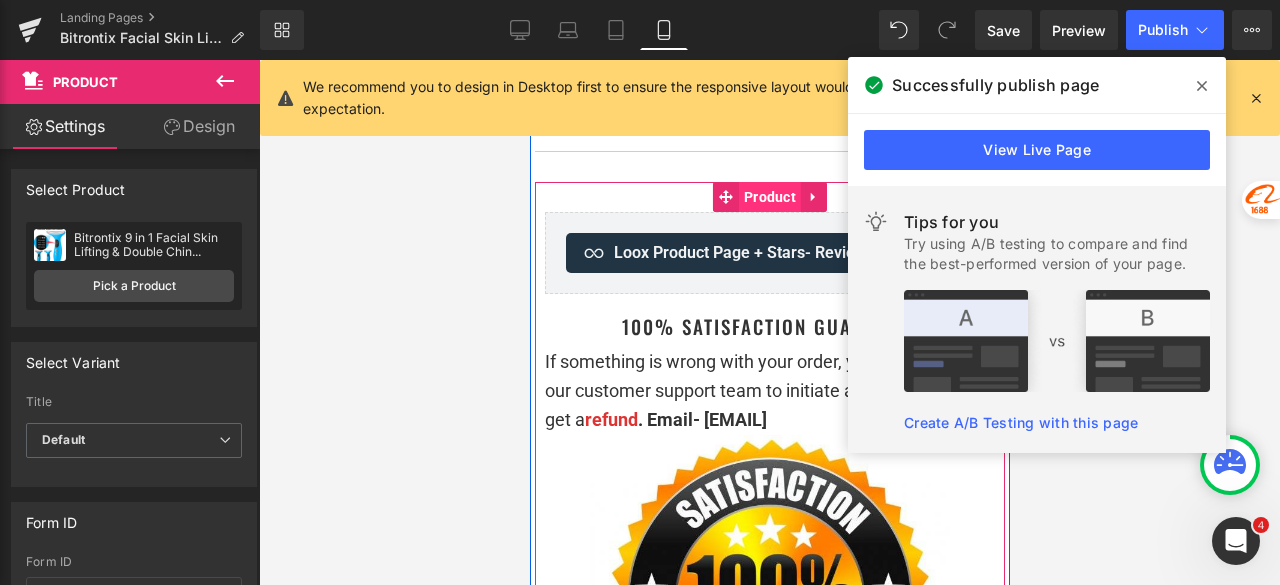 scroll, scrollTop: 12035, scrollLeft: 0, axis: vertical 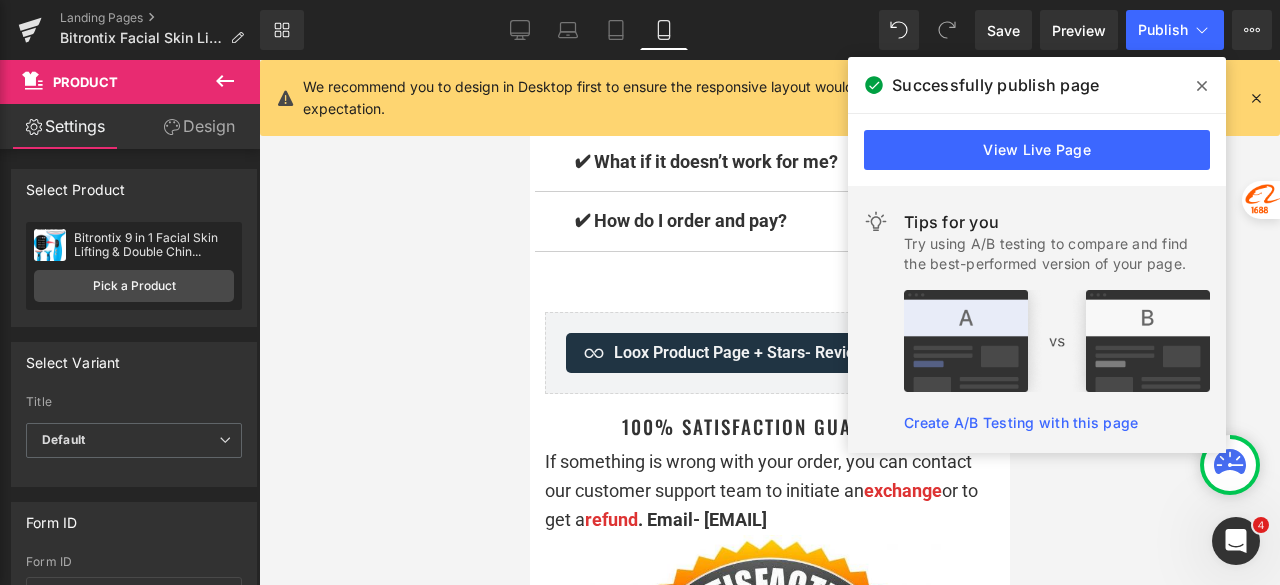 click 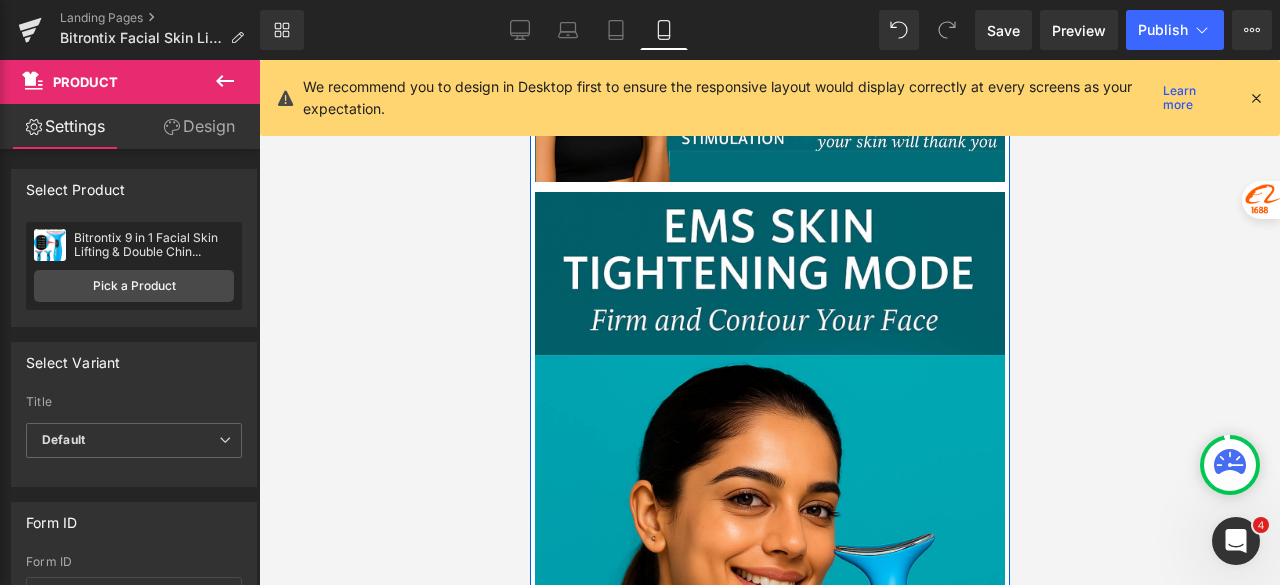 scroll, scrollTop: 7935, scrollLeft: 0, axis: vertical 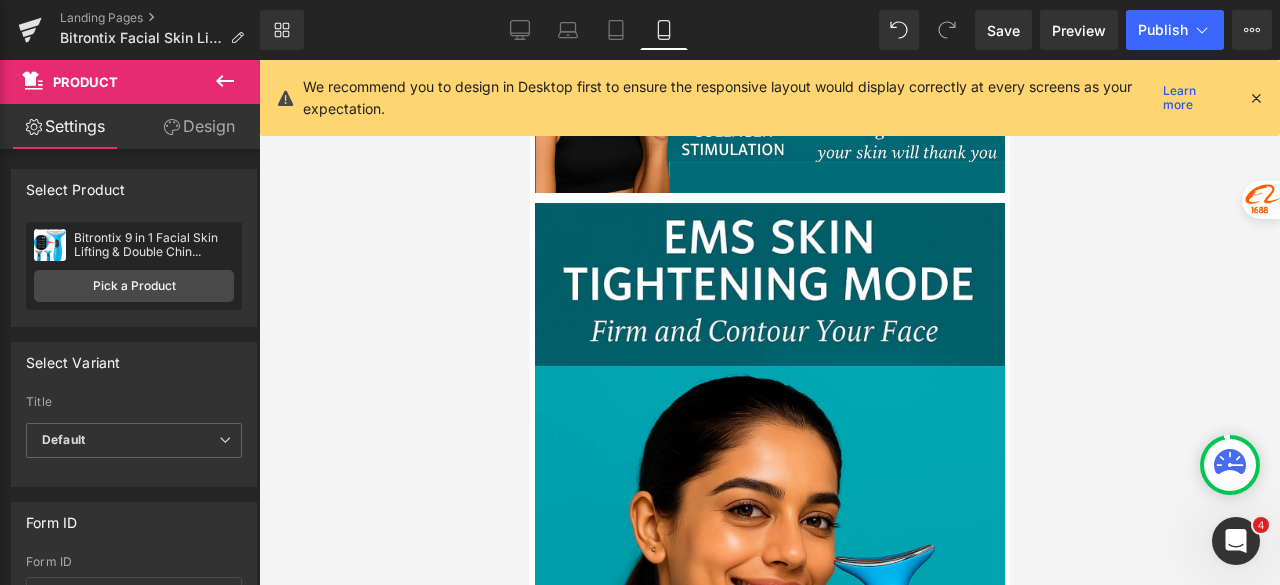 click at bounding box center [1256, 98] 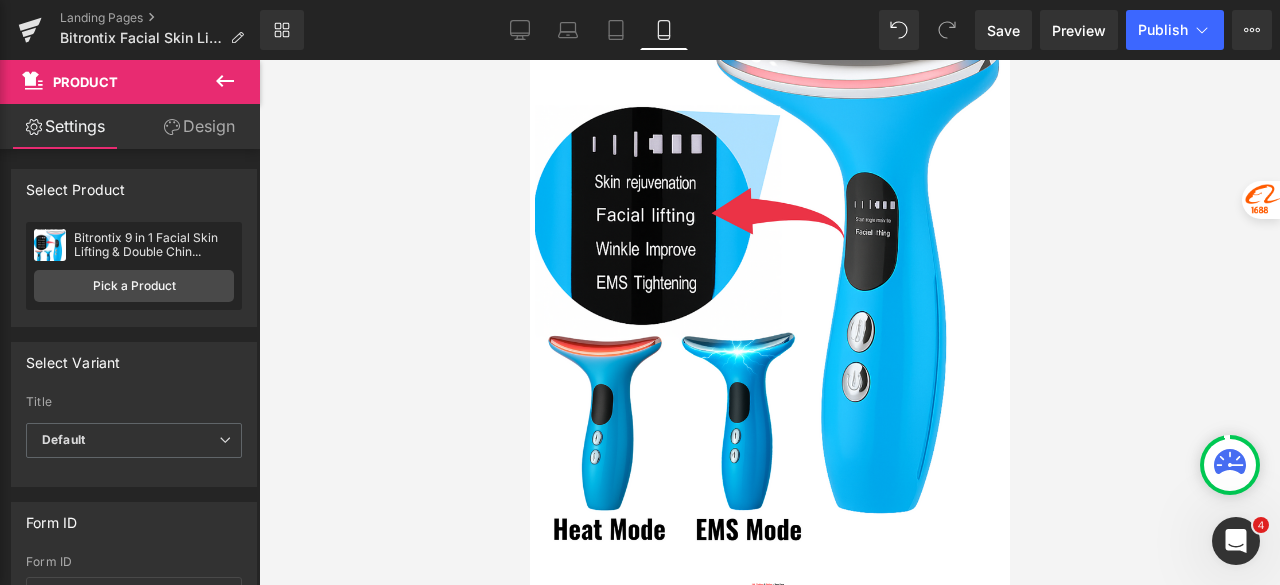 scroll, scrollTop: 0, scrollLeft: 0, axis: both 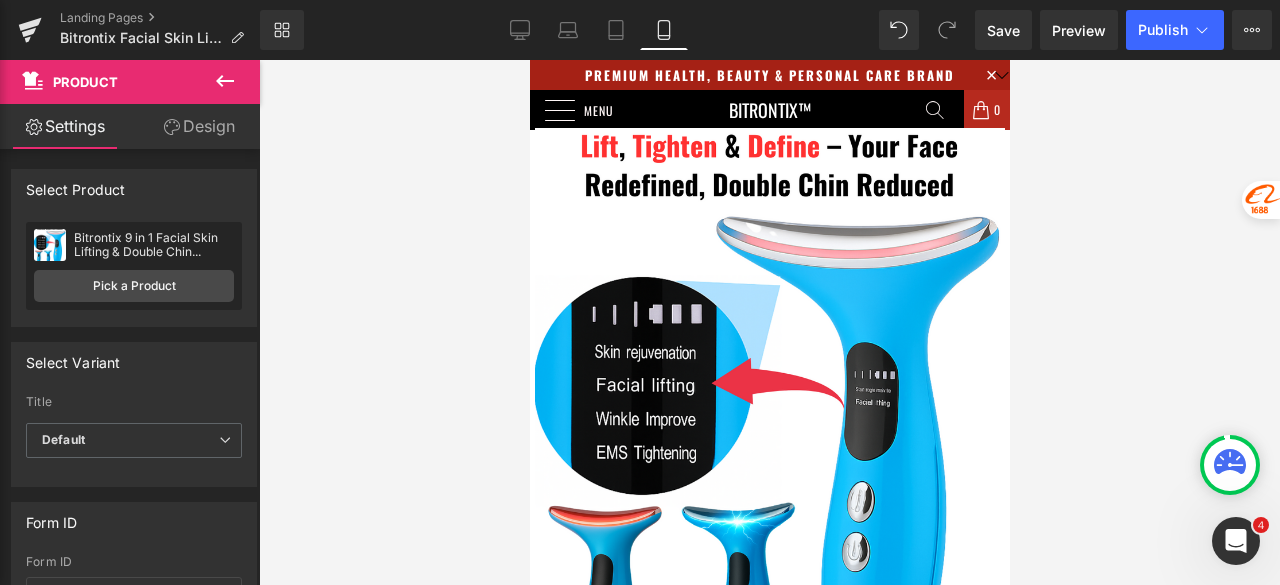 drag, startPoint x: 1000, startPoint y: 365, endPoint x: 1544, endPoint y: 145, distance: 586.8015 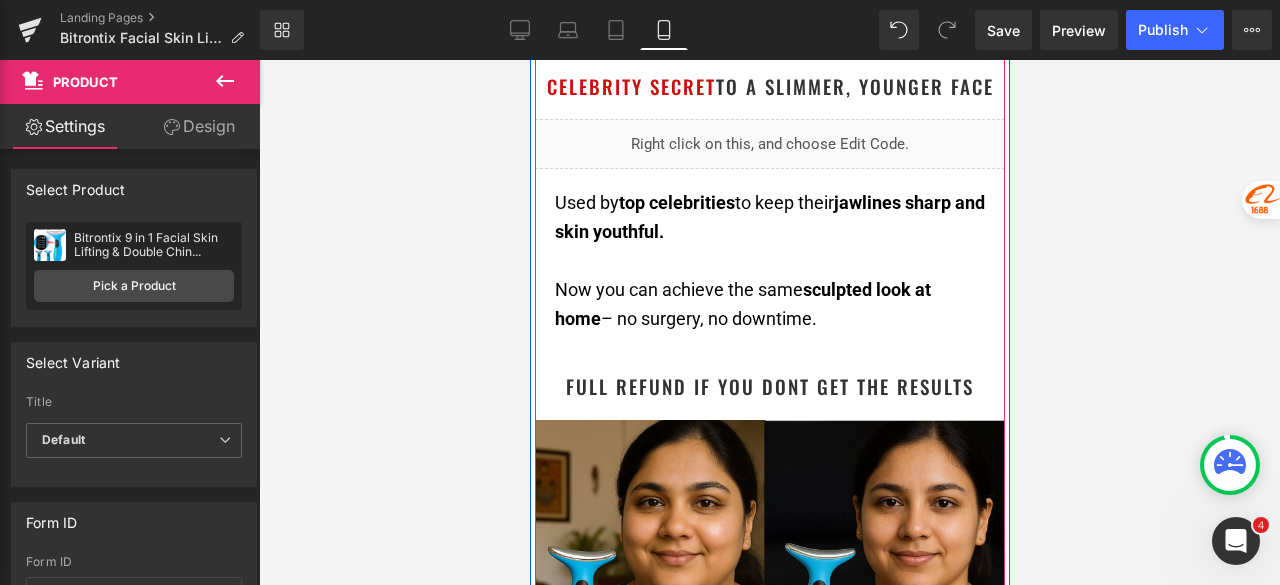 scroll, scrollTop: 1900, scrollLeft: 0, axis: vertical 